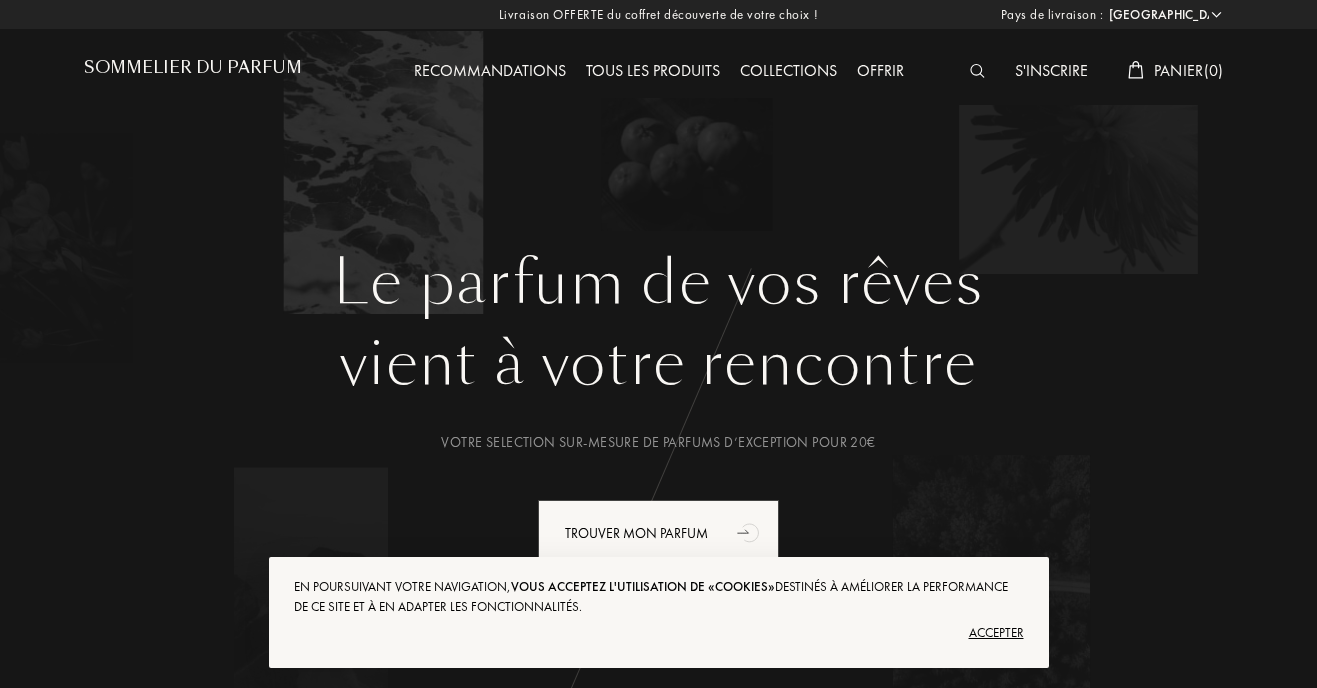 select on "FR" 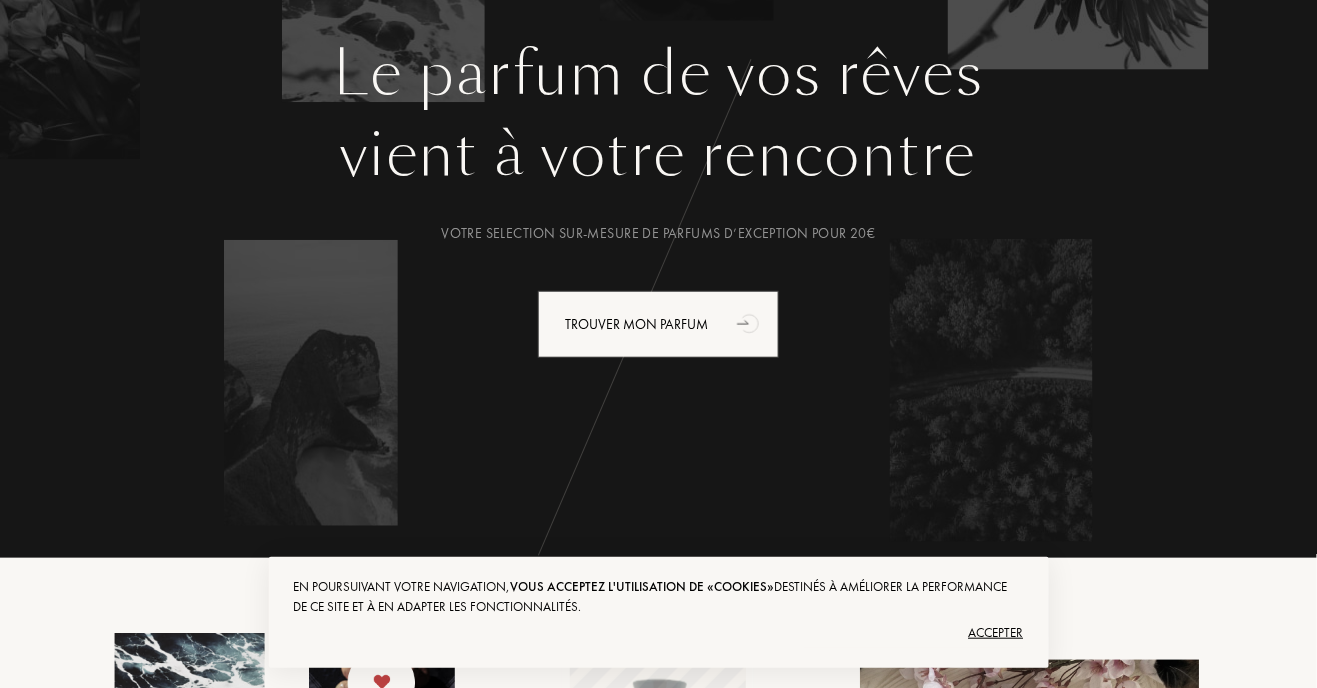 scroll, scrollTop: 242, scrollLeft: 0, axis: vertical 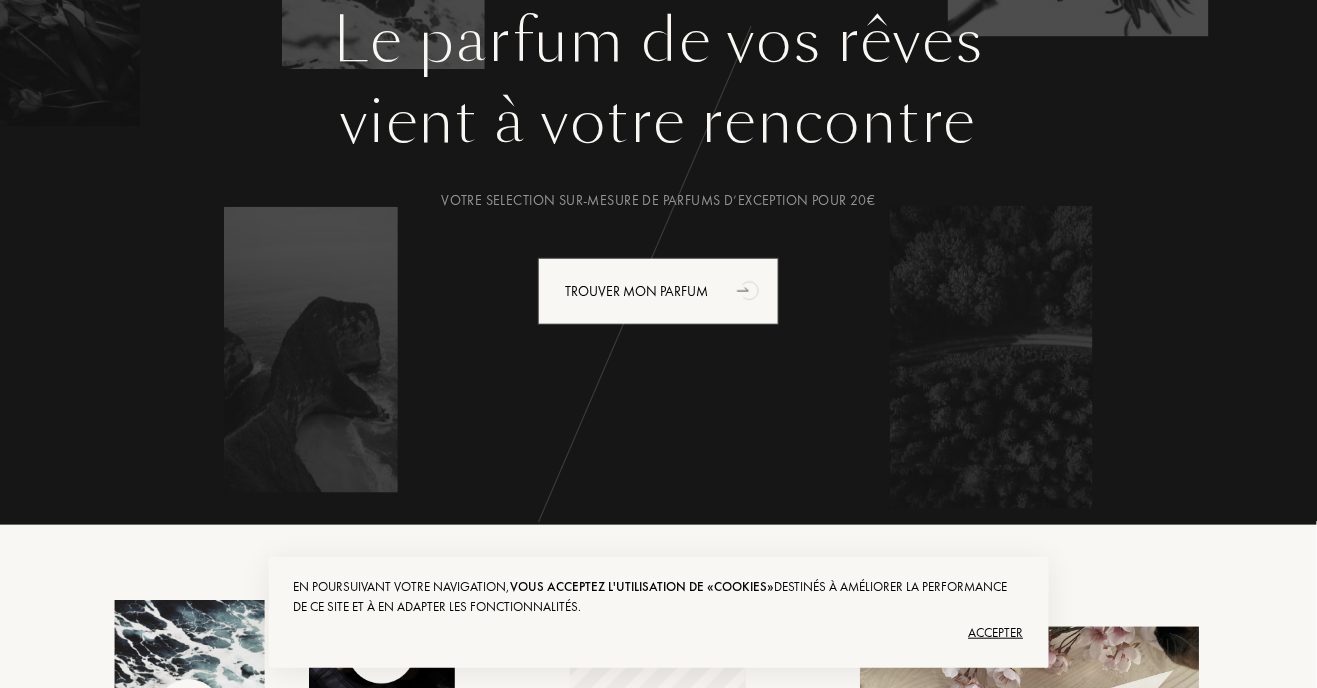 click at bounding box center (284, 720) 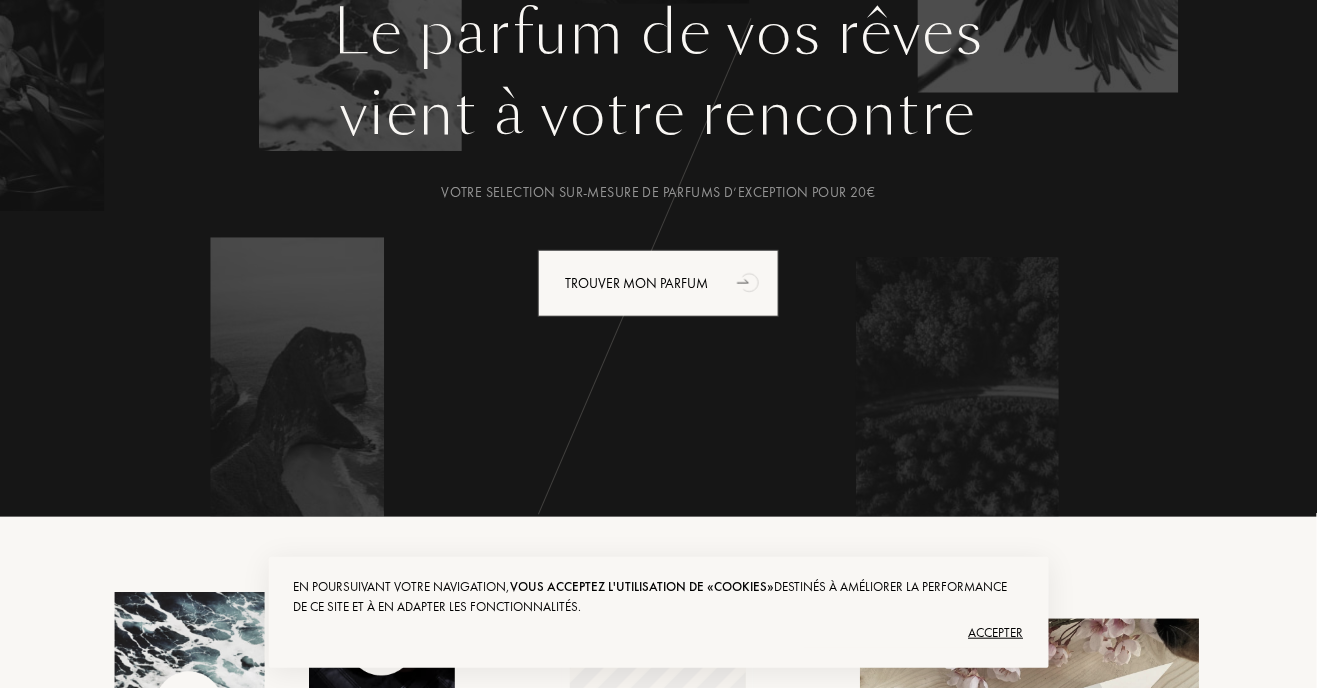 scroll, scrollTop: 270, scrollLeft: 0, axis: vertical 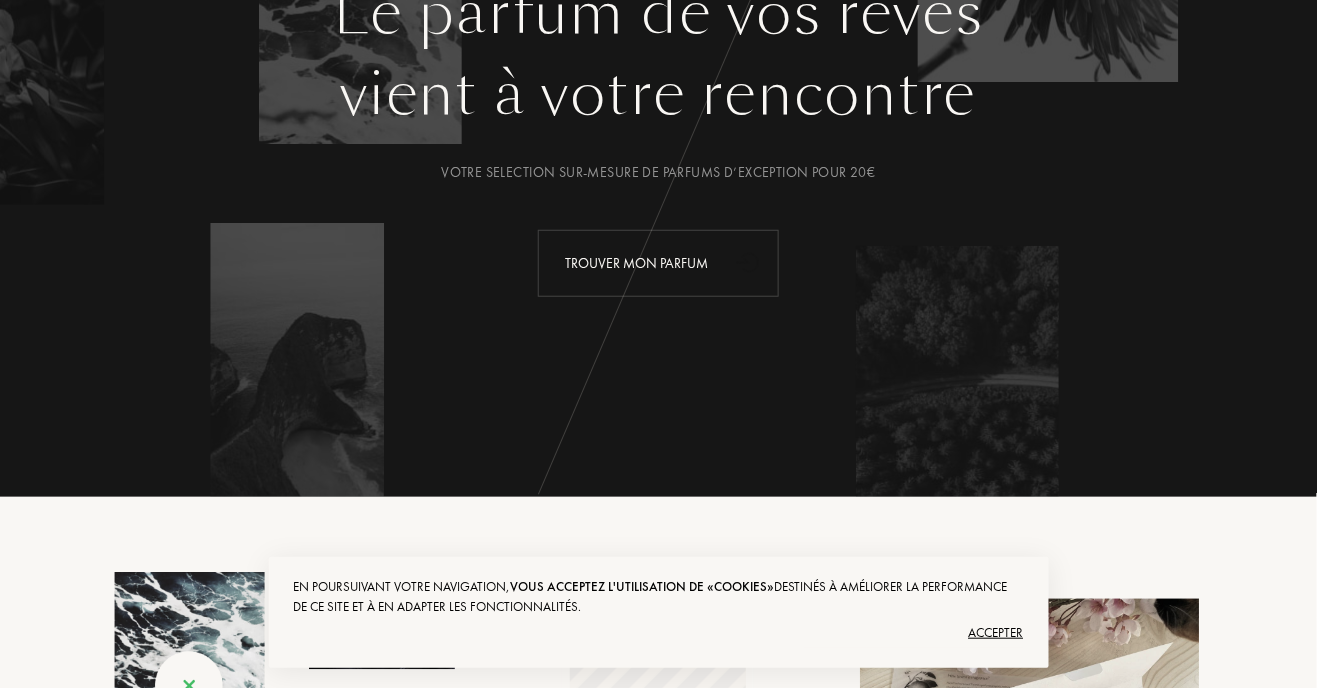 click on "Trouver mon parfum" at bounding box center [658, 263] 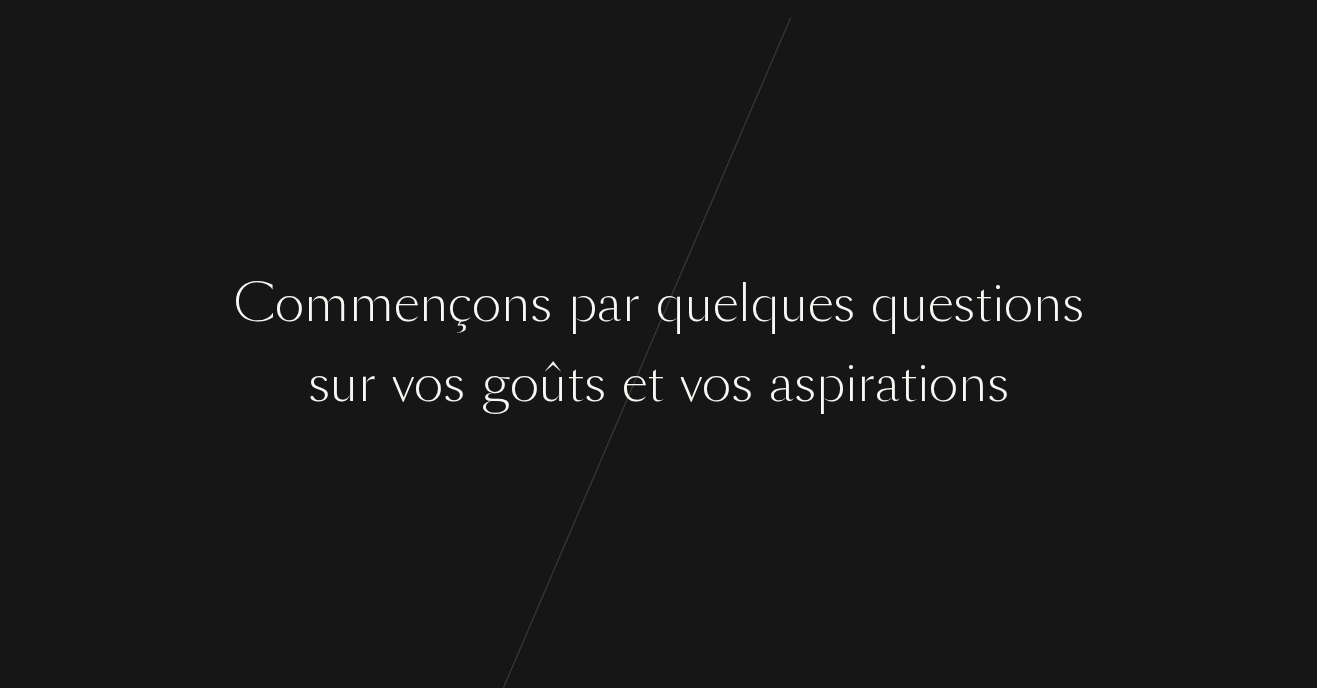 scroll, scrollTop: 0, scrollLeft: 0, axis: both 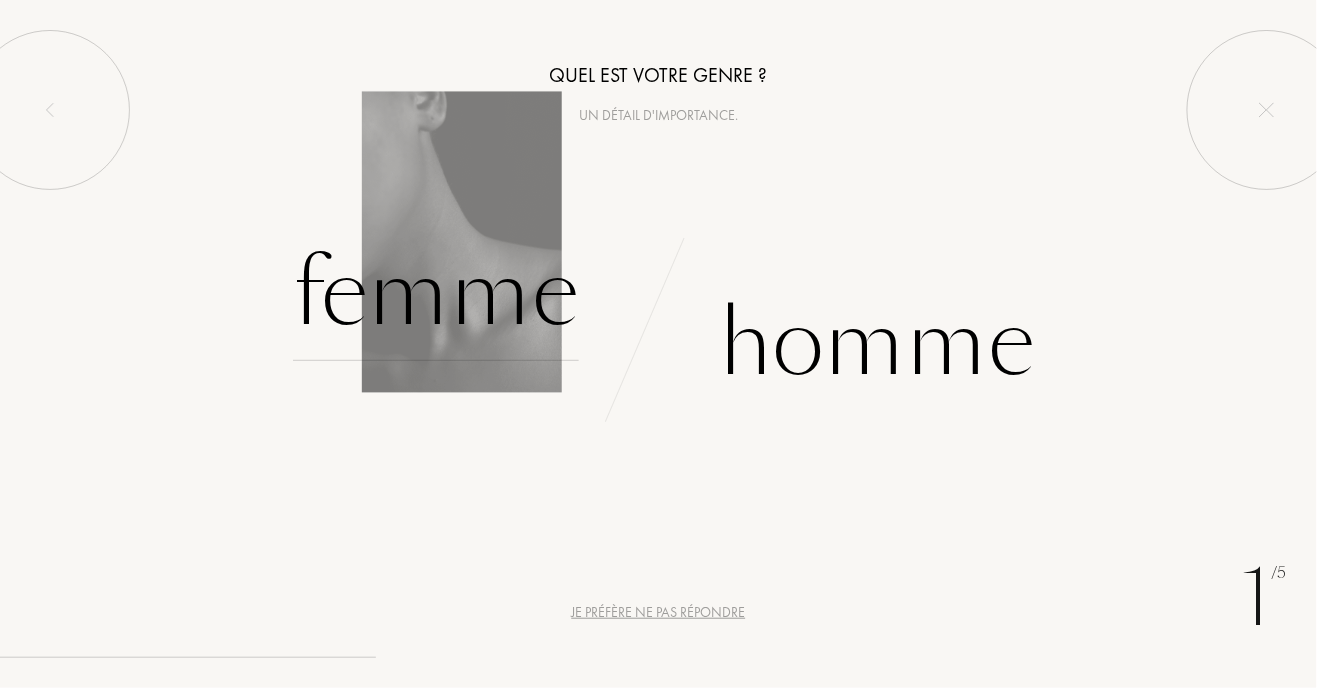 click on "Femme" at bounding box center [436, 293] 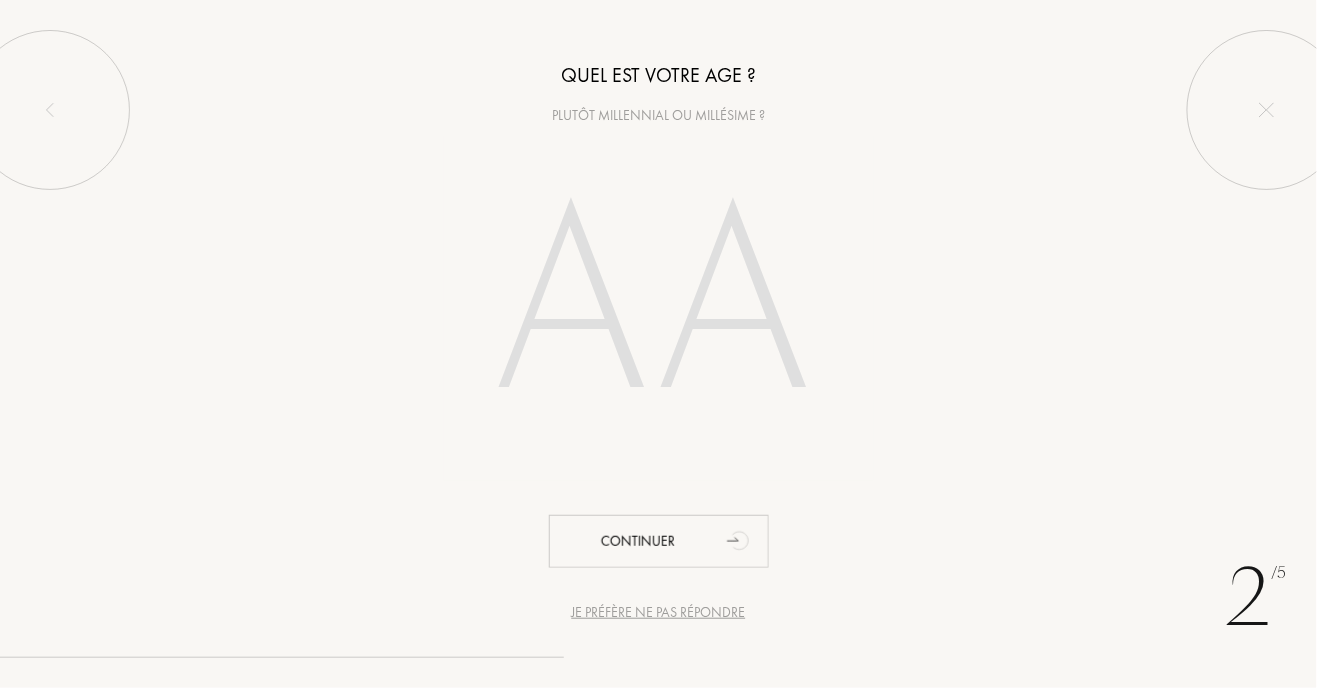 click at bounding box center (659, 308) 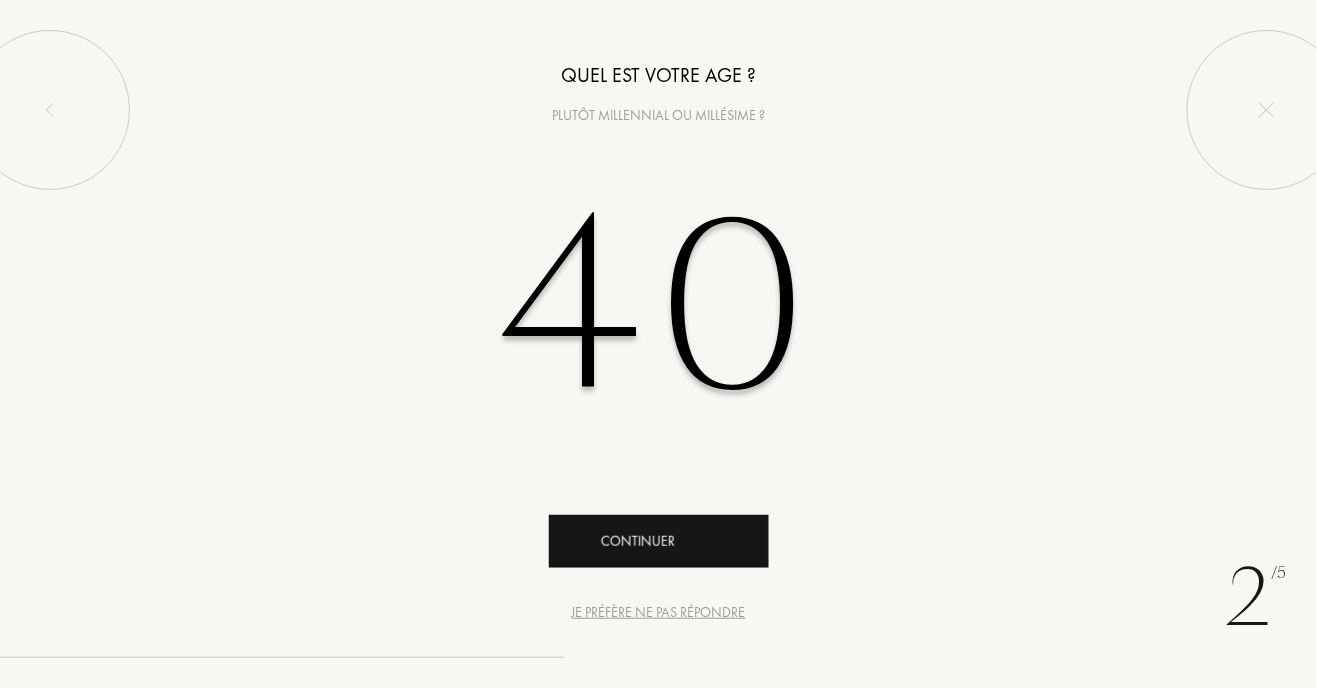 type on "40" 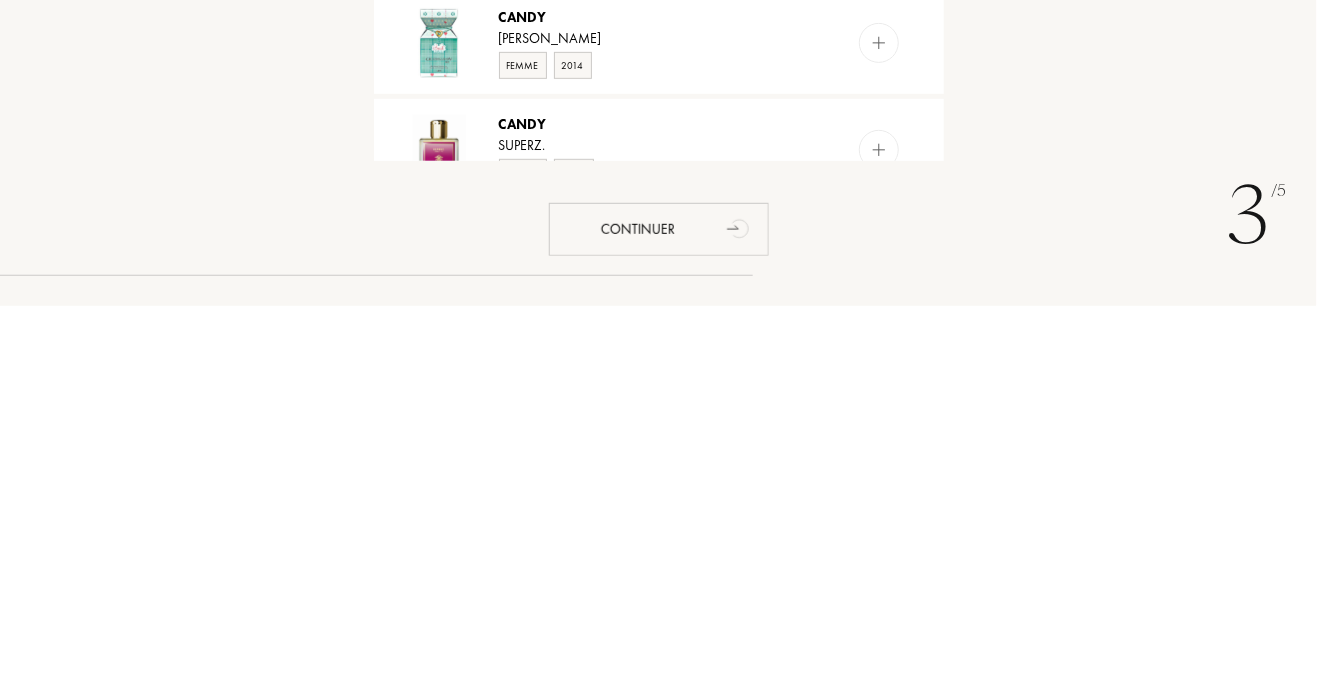 scroll, scrollTop: 0, scrollLeft: 0, axis: both 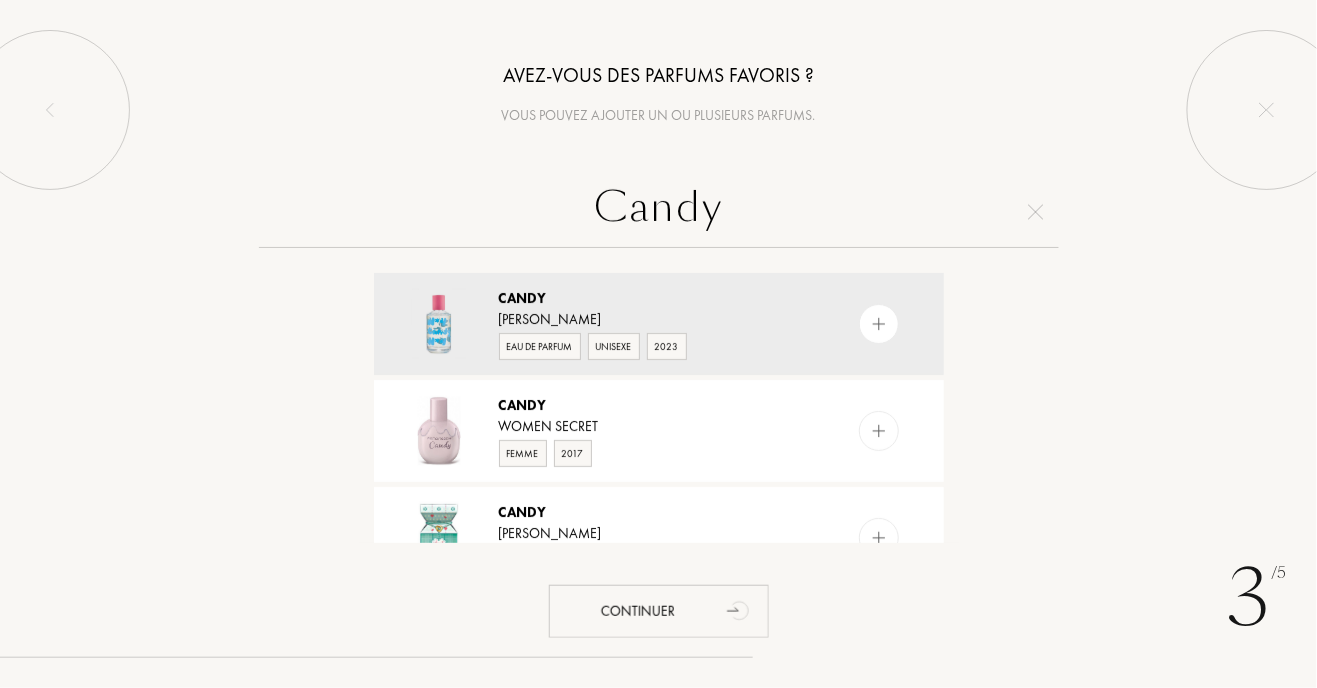 click on "Candy" at bounding box center [659, 212] 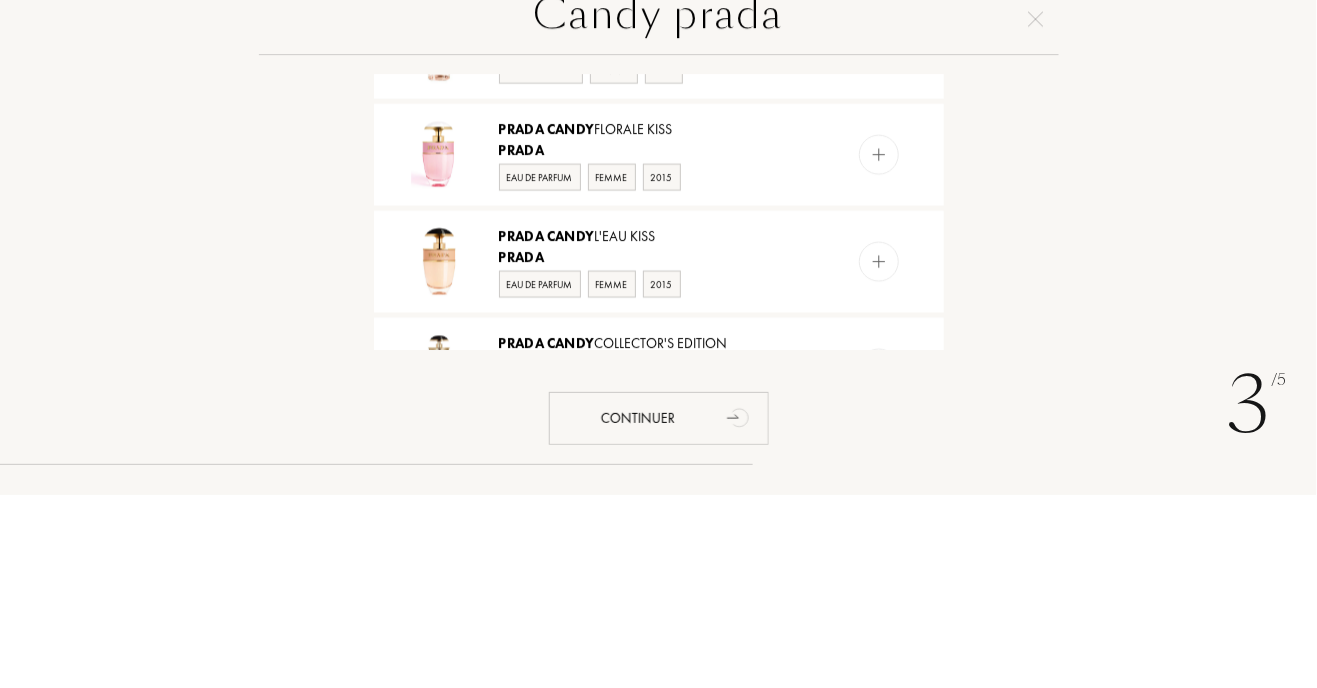 scroll, scrollTop: 793, scrollLeft: 0, axis: vertical 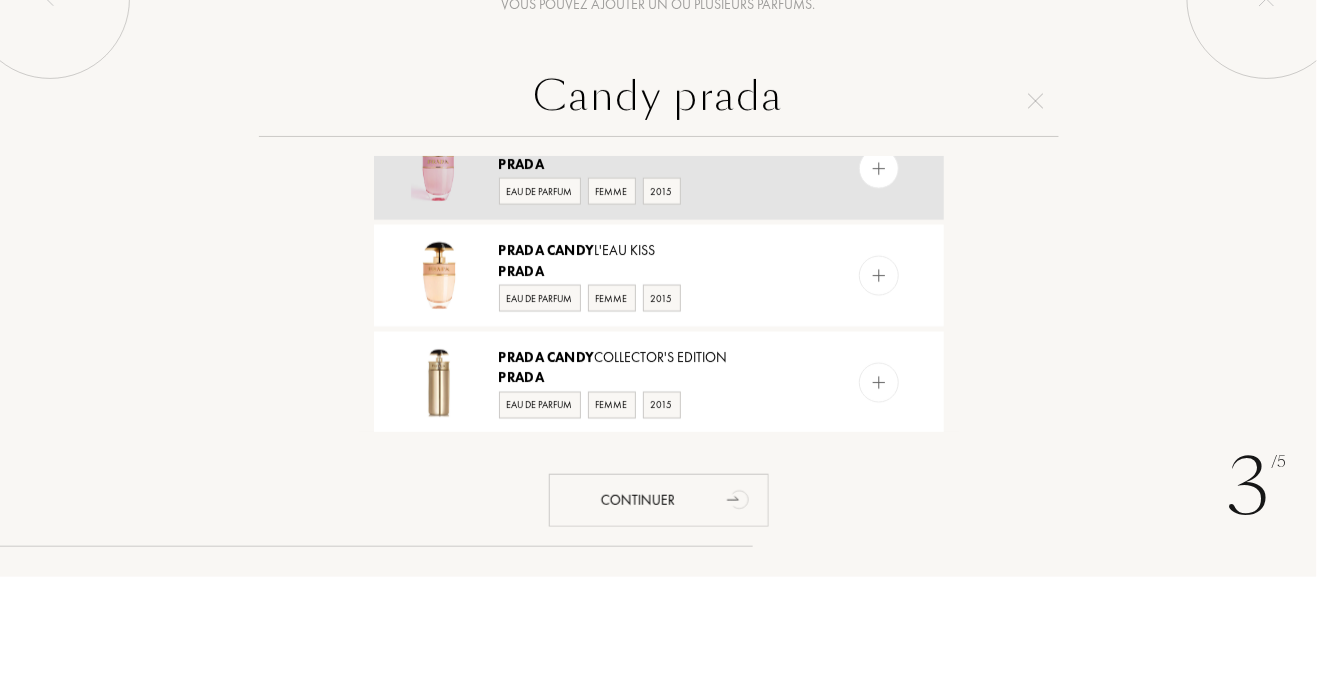 type on "Candy prada" 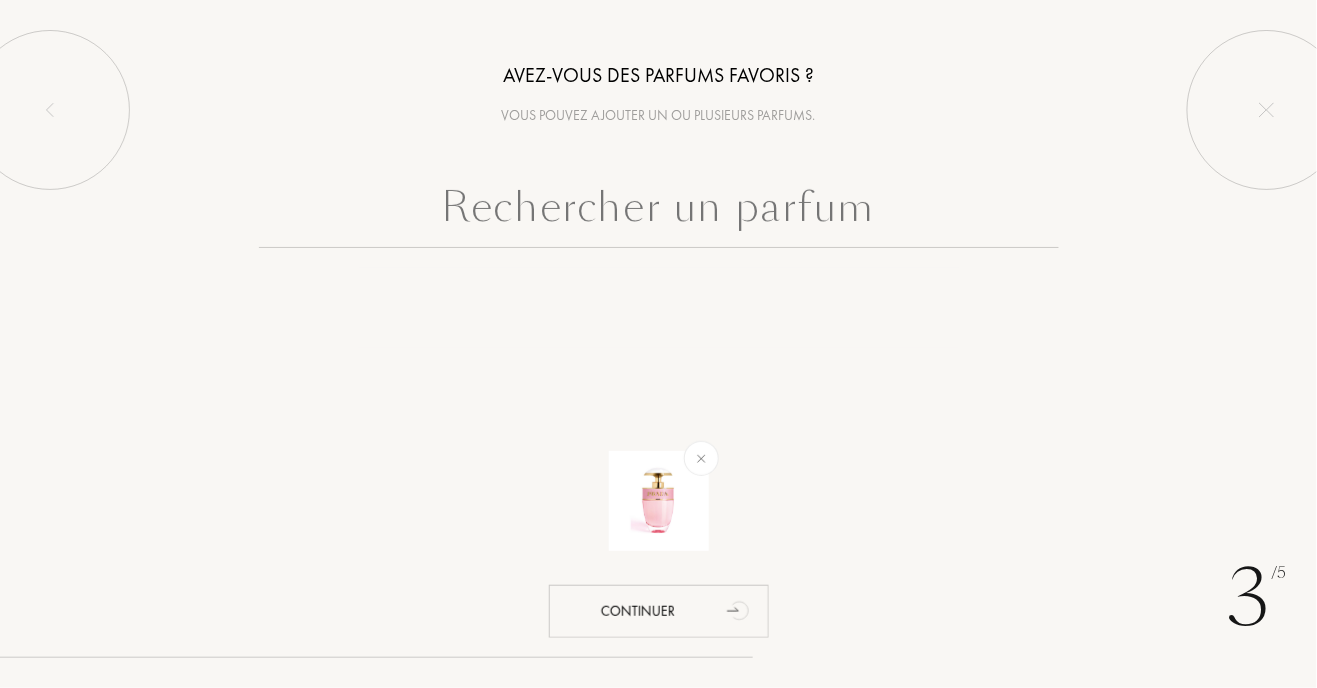 scroll, scrollTop: 0, scrollLeft: 0, axis: both 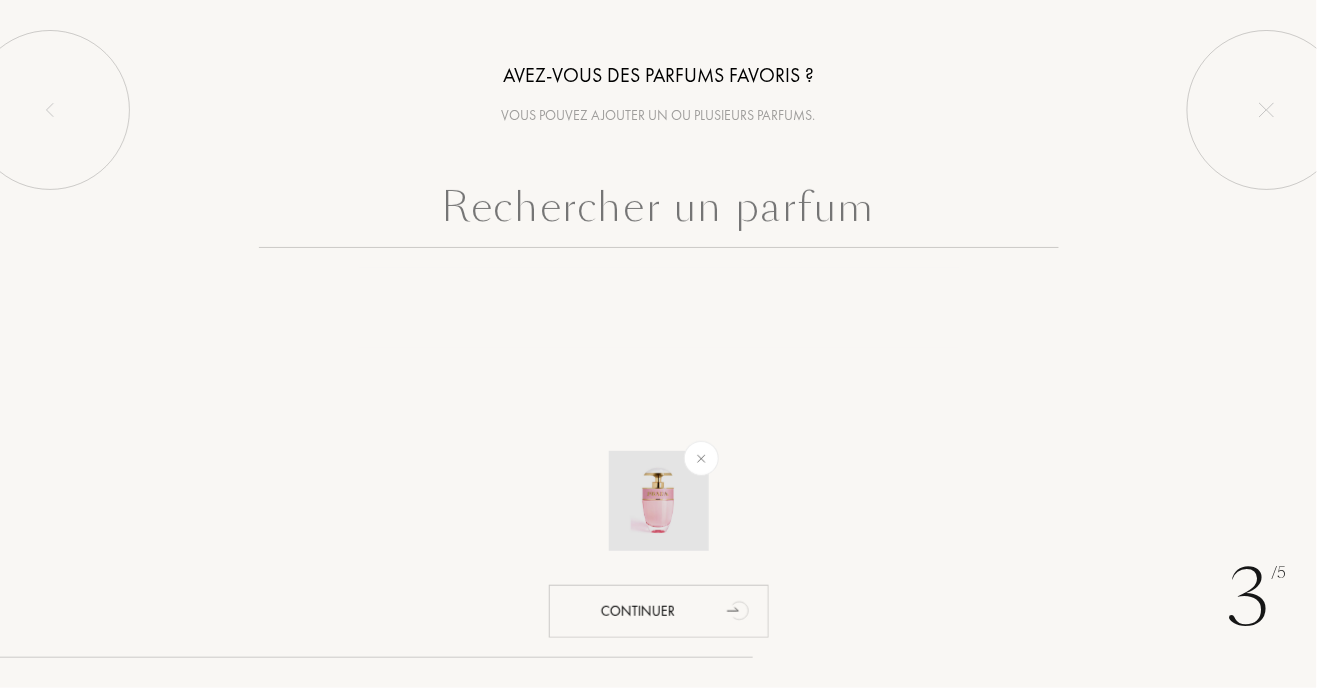 click at bounding box center [700, 458] 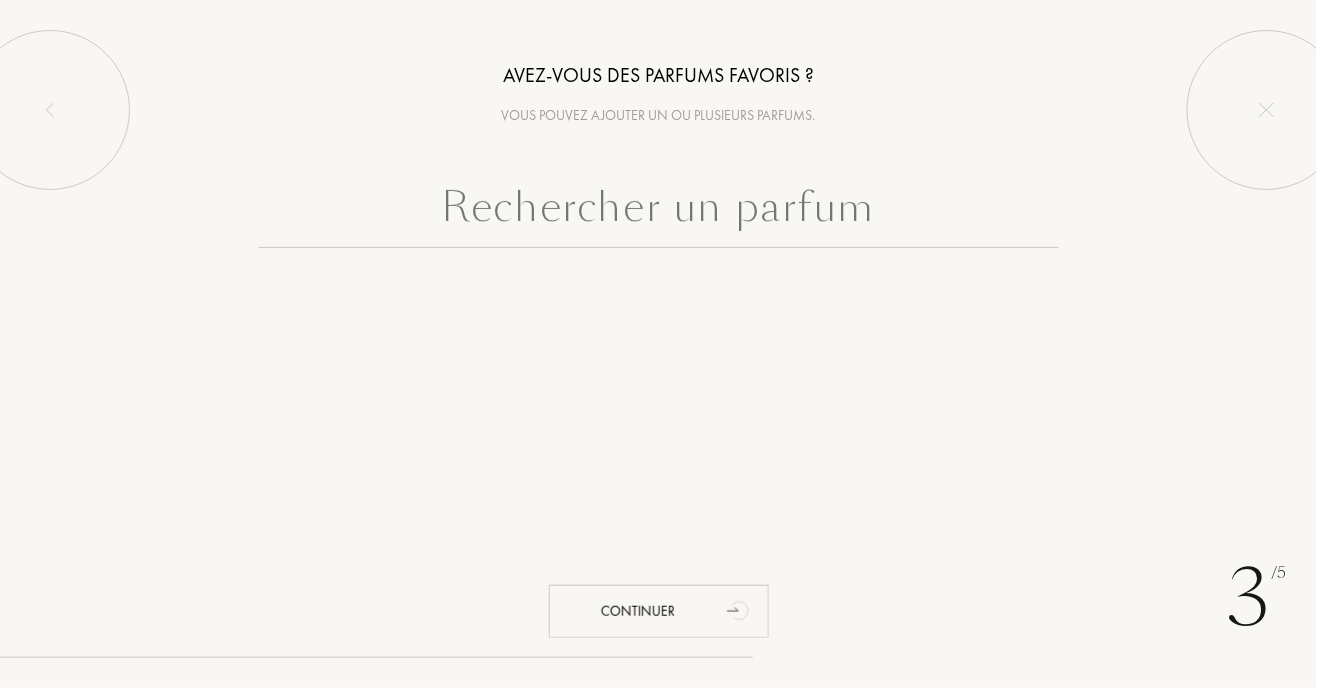 click at bounding box center (659, 212) 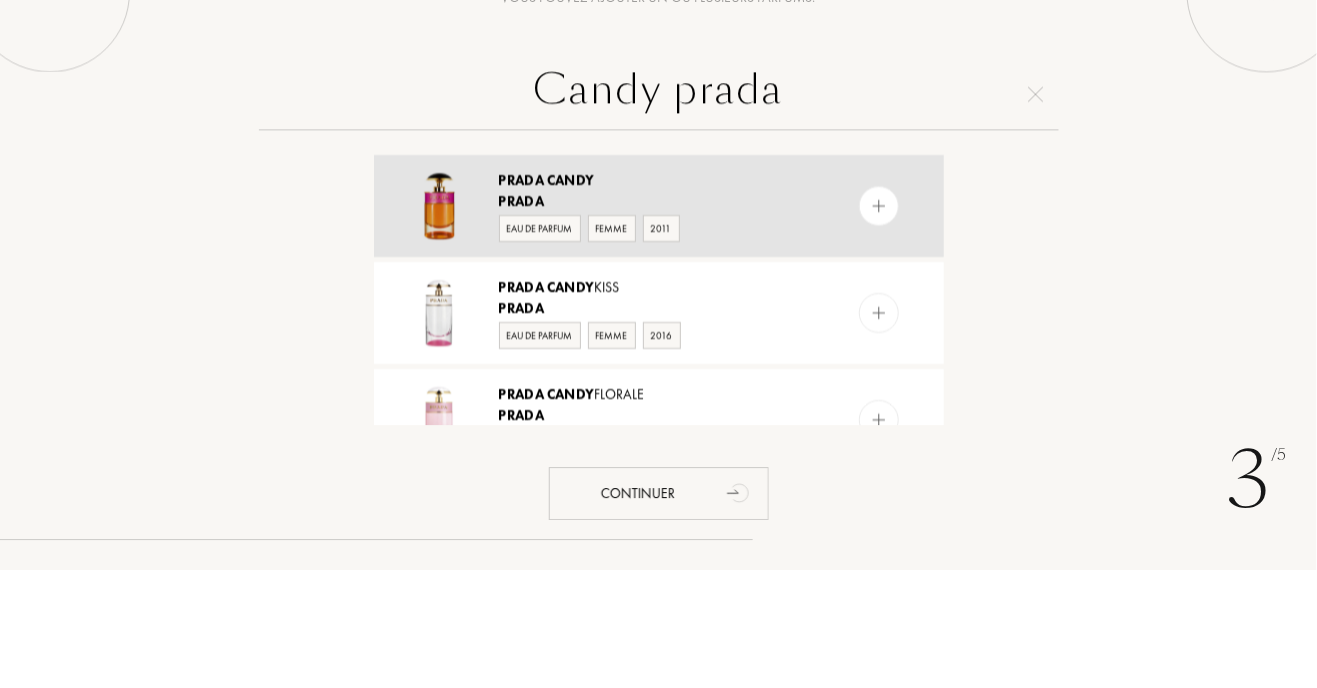 type on "Candy prada" 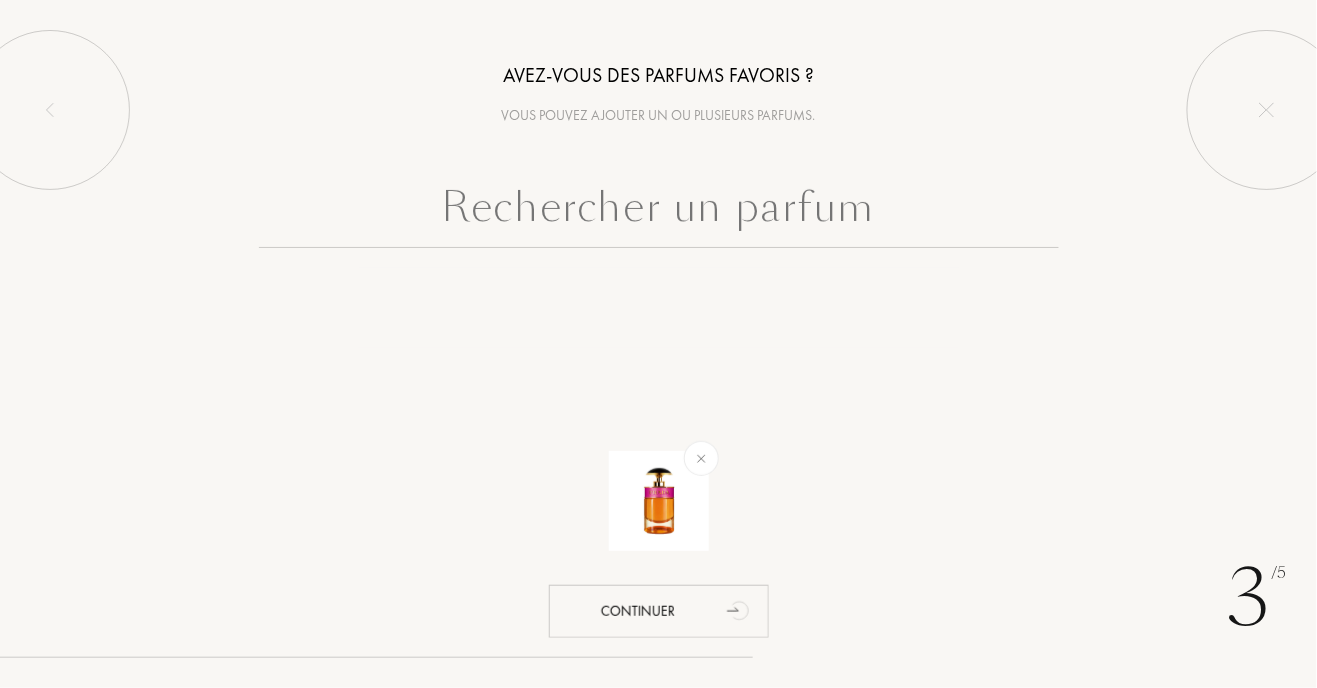 click at bounding box center (659, 212) 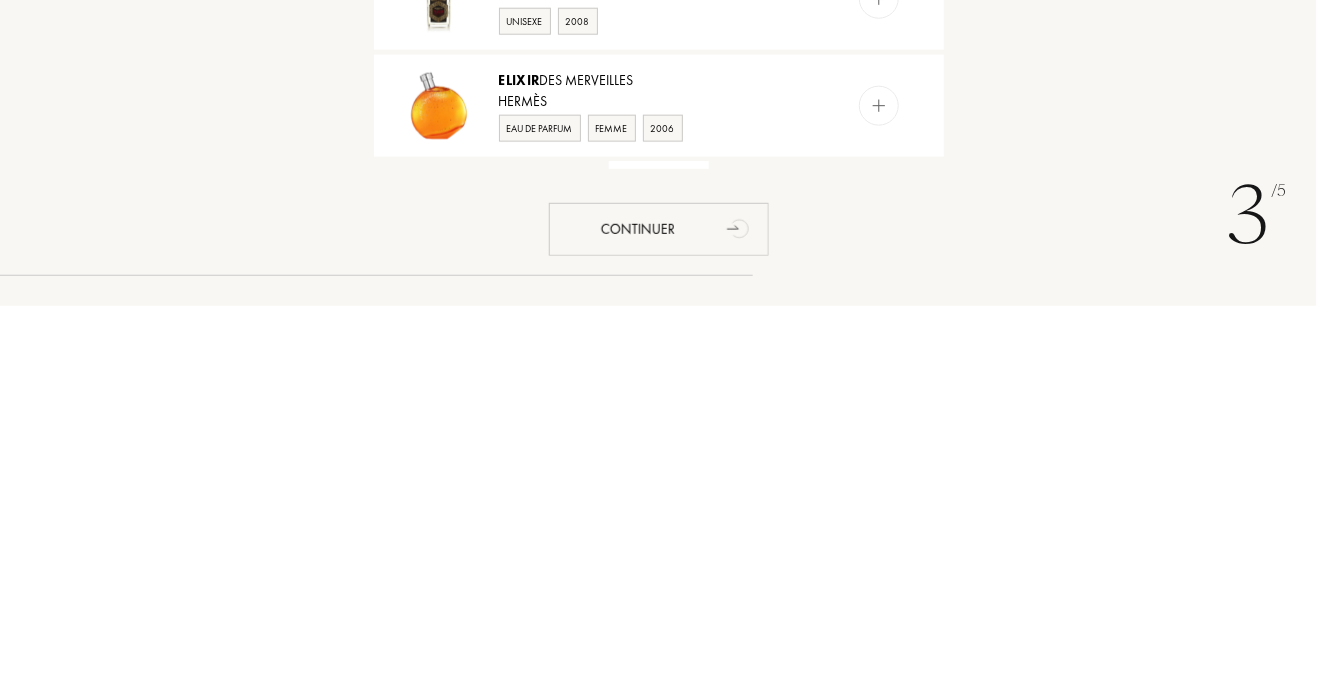 scroll, scrollTop: 0, scrollLeft: 0, axis: both 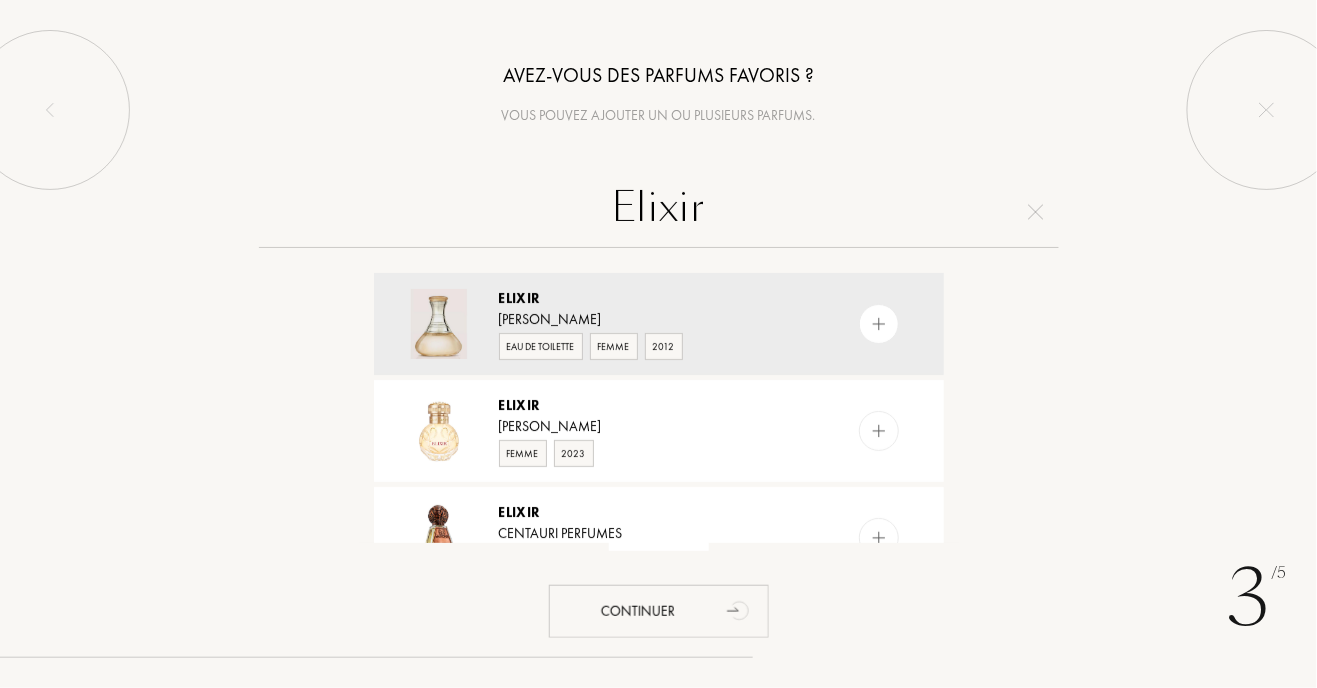 click on "Elixir" at bounding box center [659, 212] 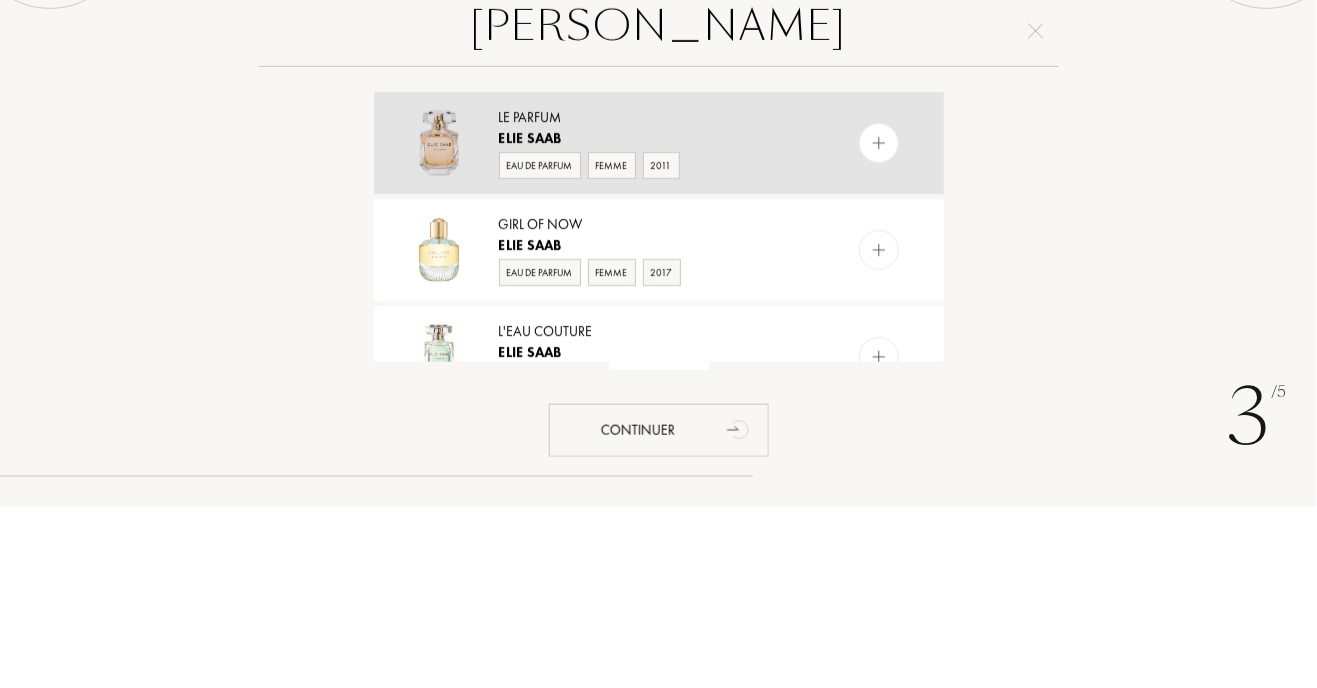 type on "Élie saab" 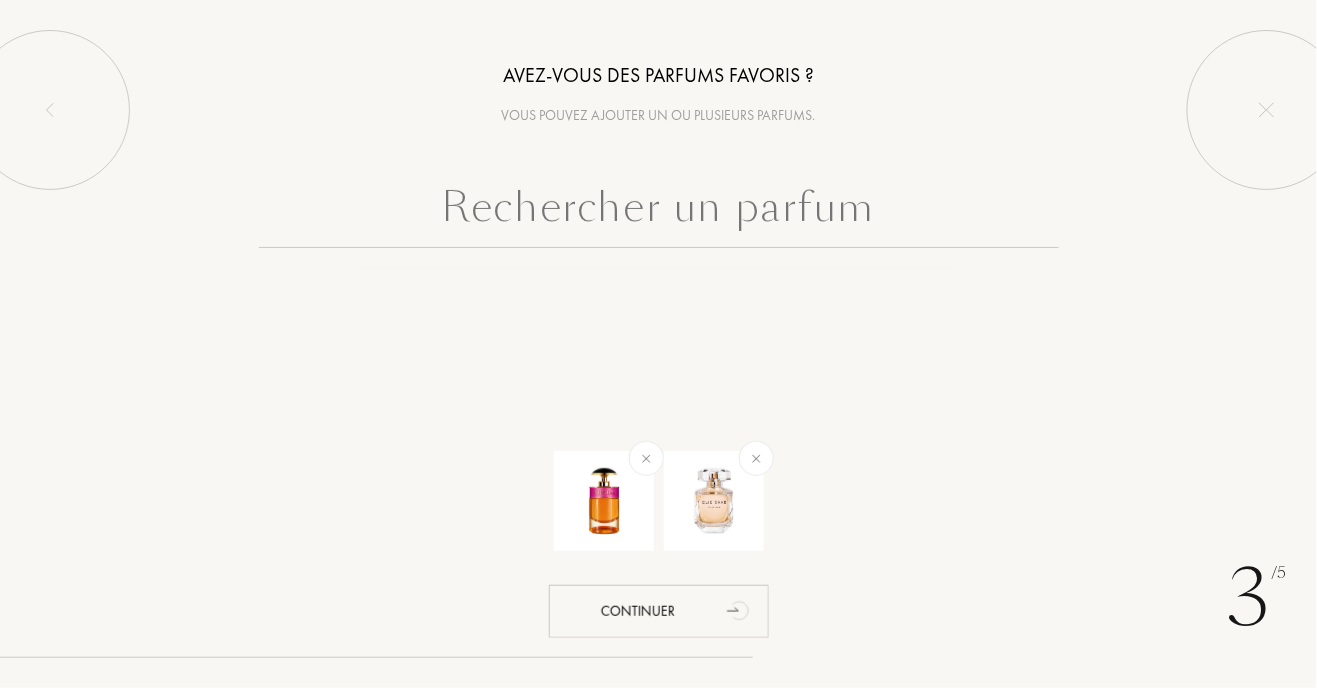 click at bounding box center [659, 212] 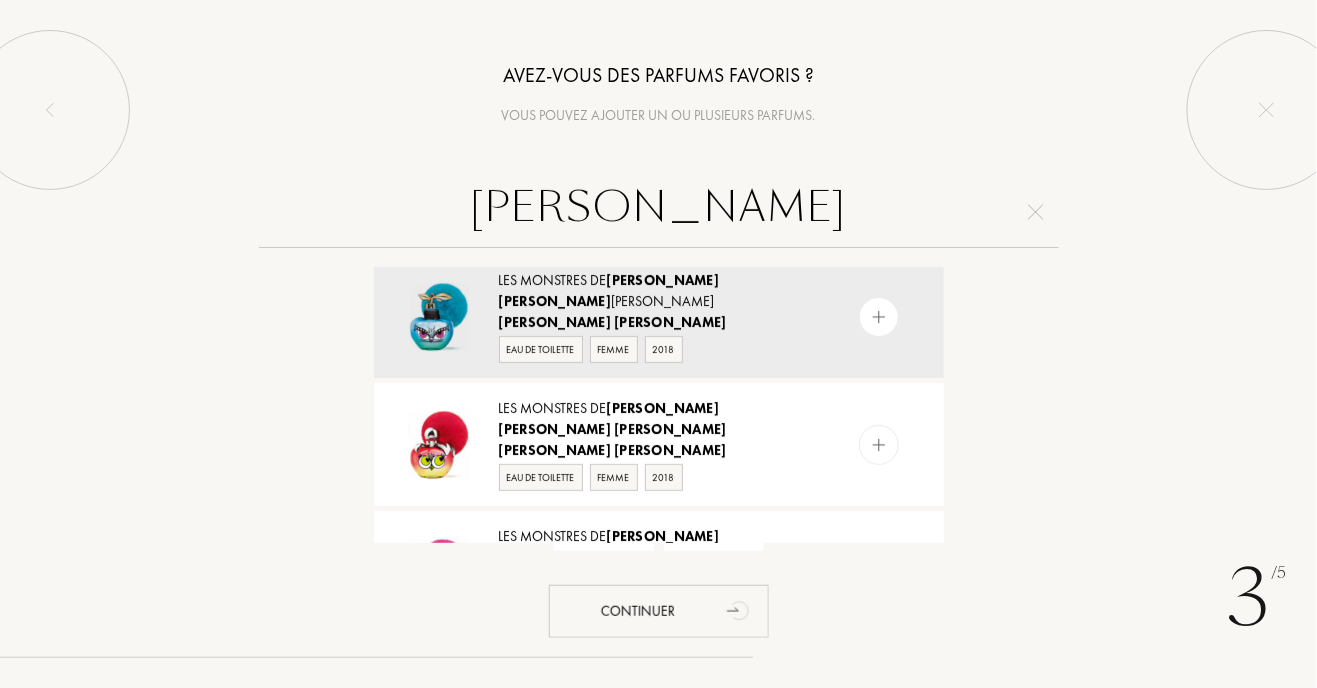 scroll, scrollTop: 0, scrollLeft: 0, axis: both 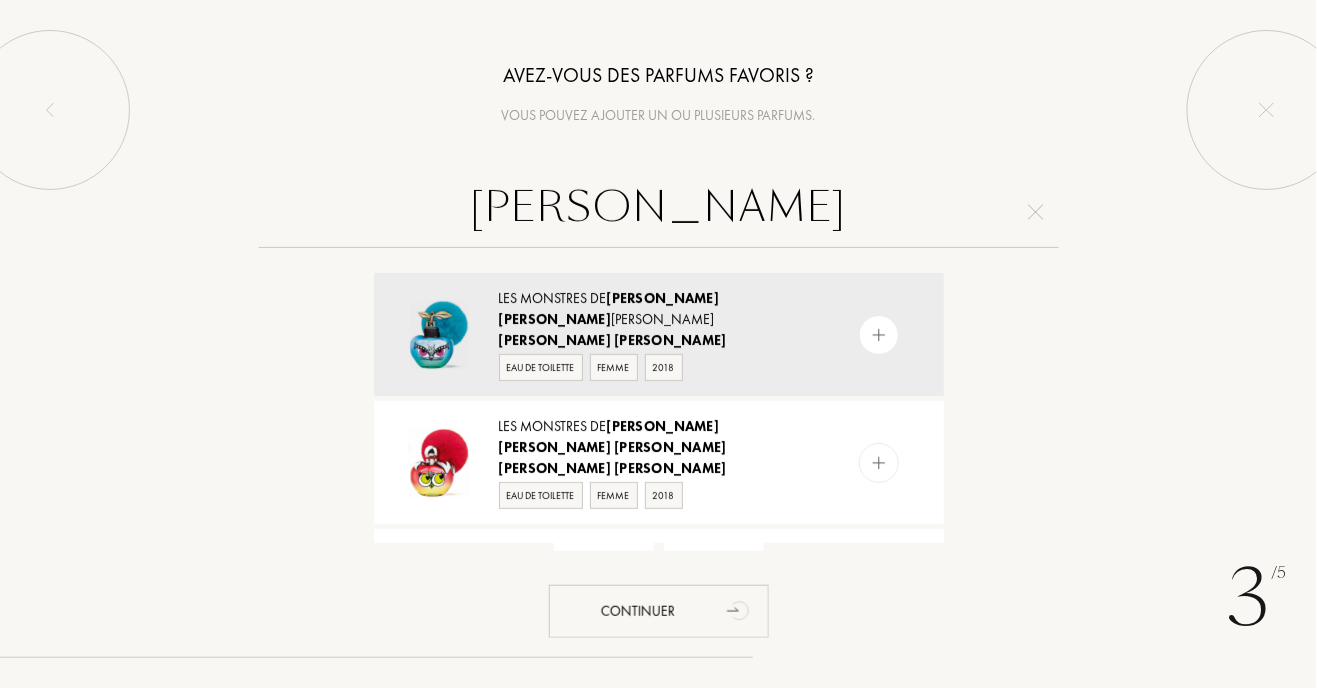 click on "Nina ricci" at bounding box center [659, 212] 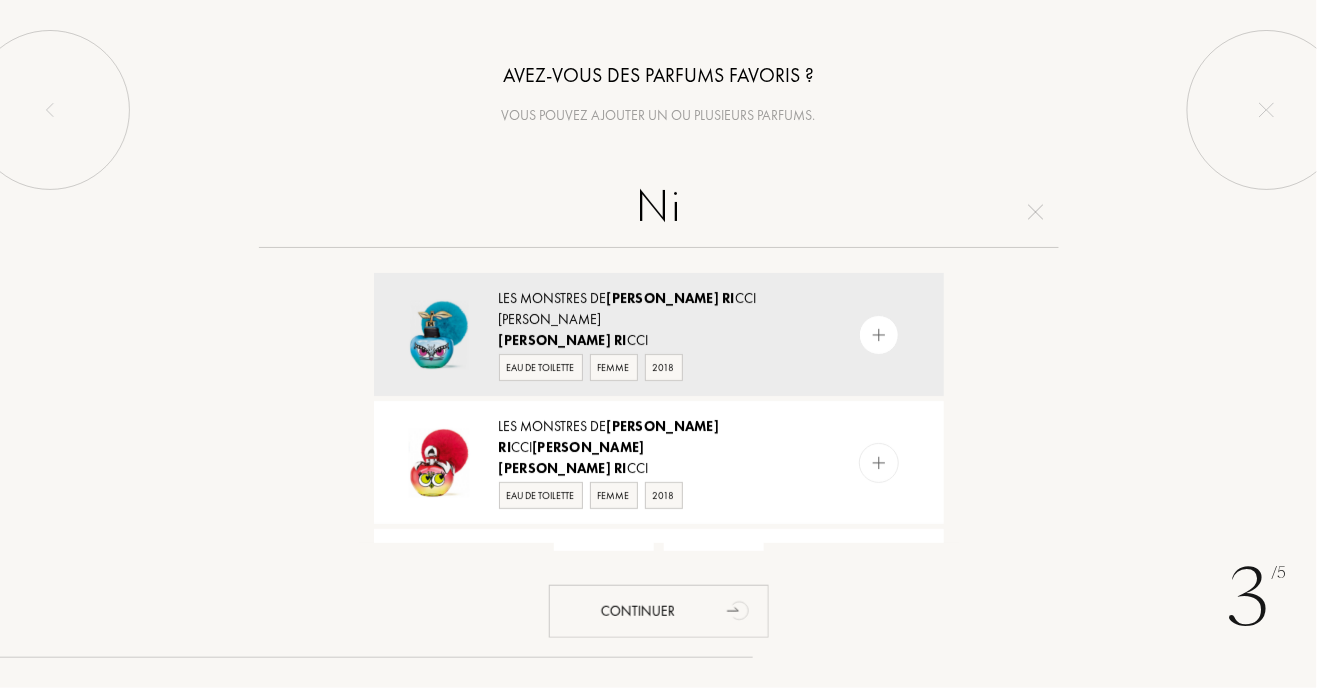 type on "N" 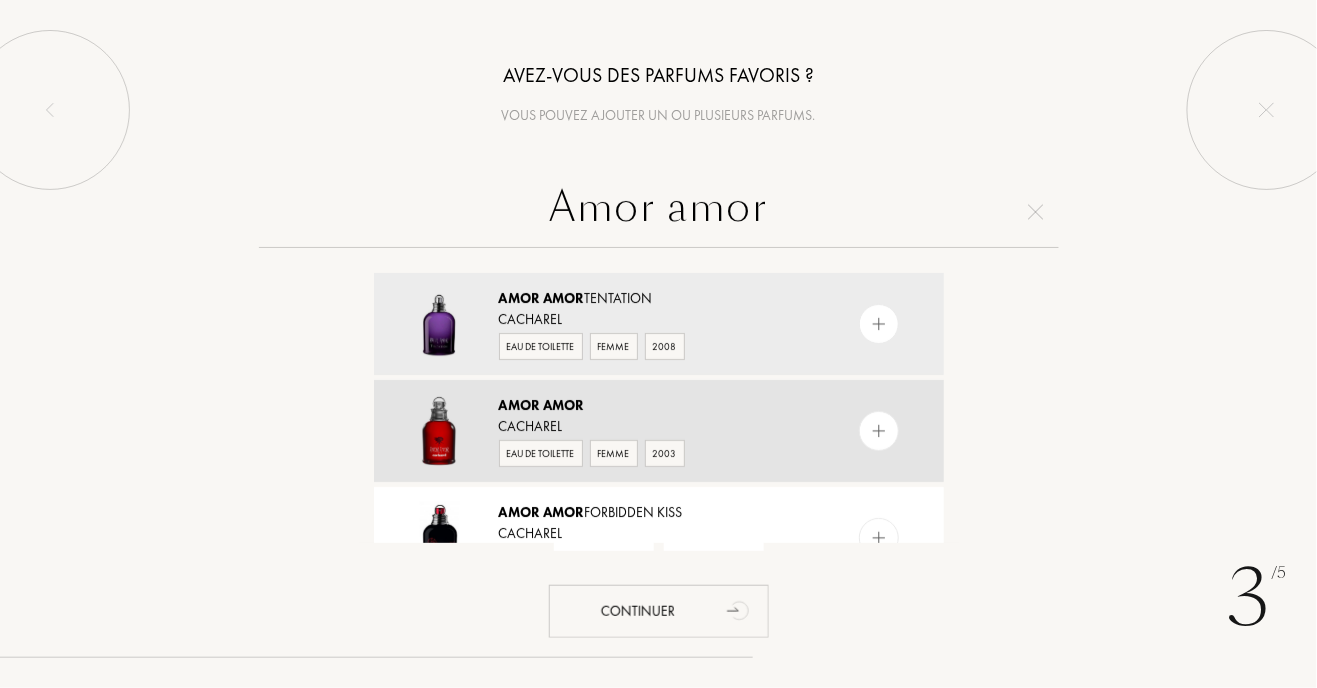 type on "Amor amor" 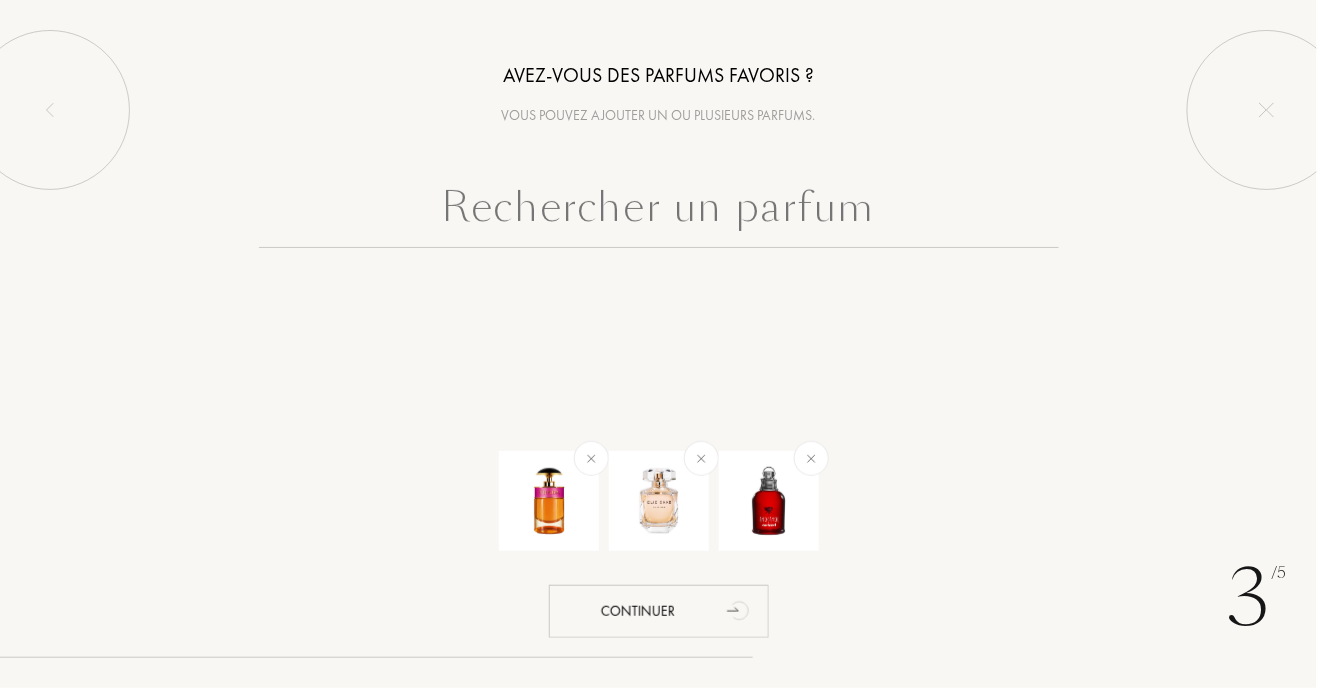 click at bounding box center [659, 212] 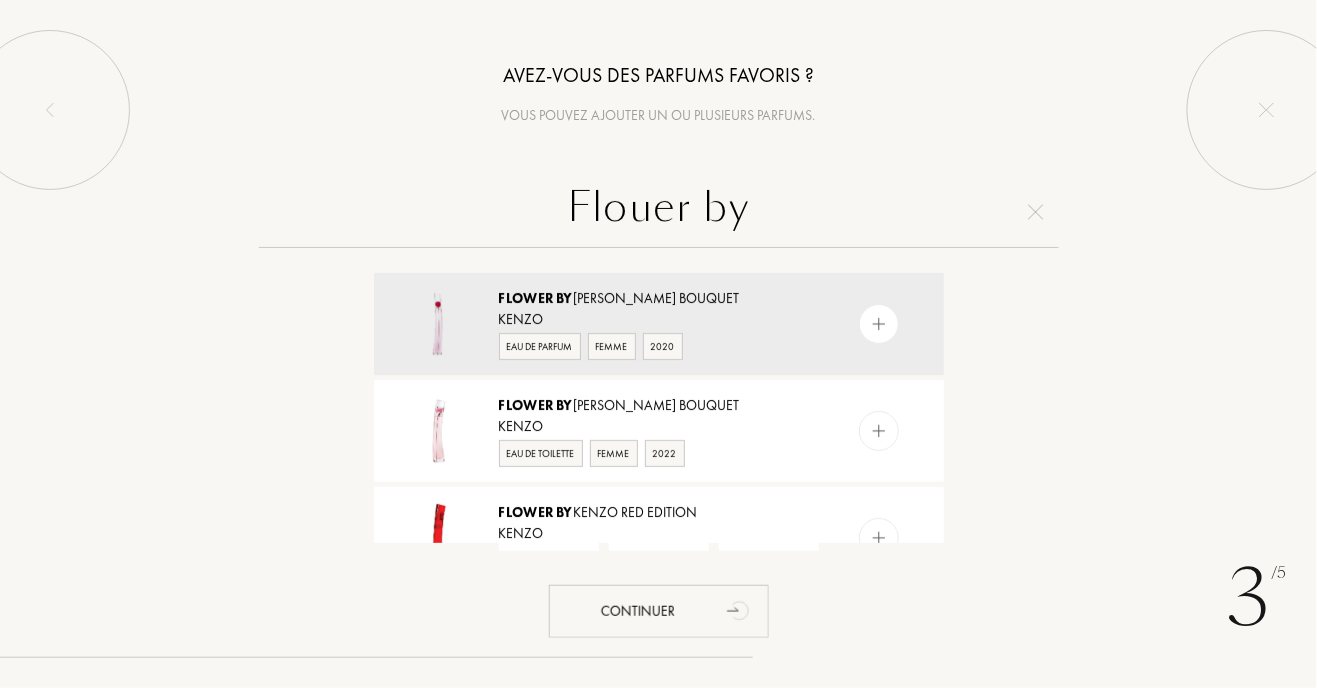 click on "Flouer by" at bounding box center (659, 212) 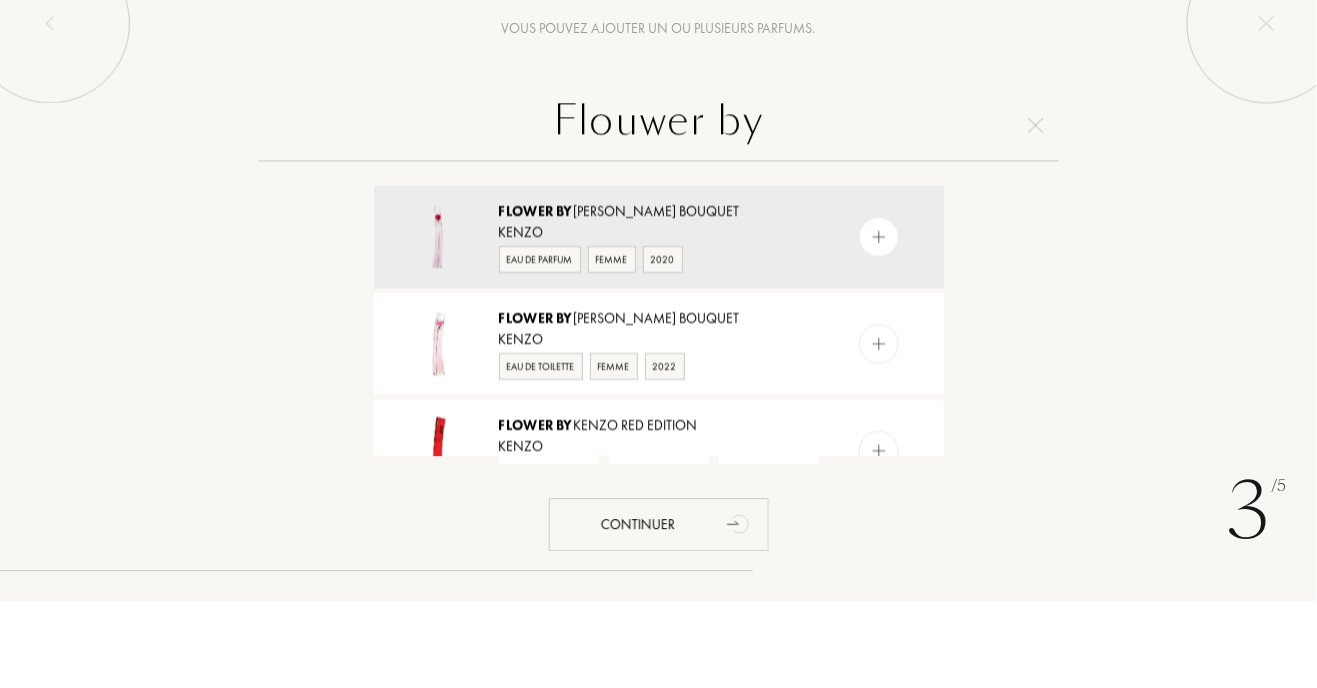 click on "Flouwer by" at bounding box center (659, 212) 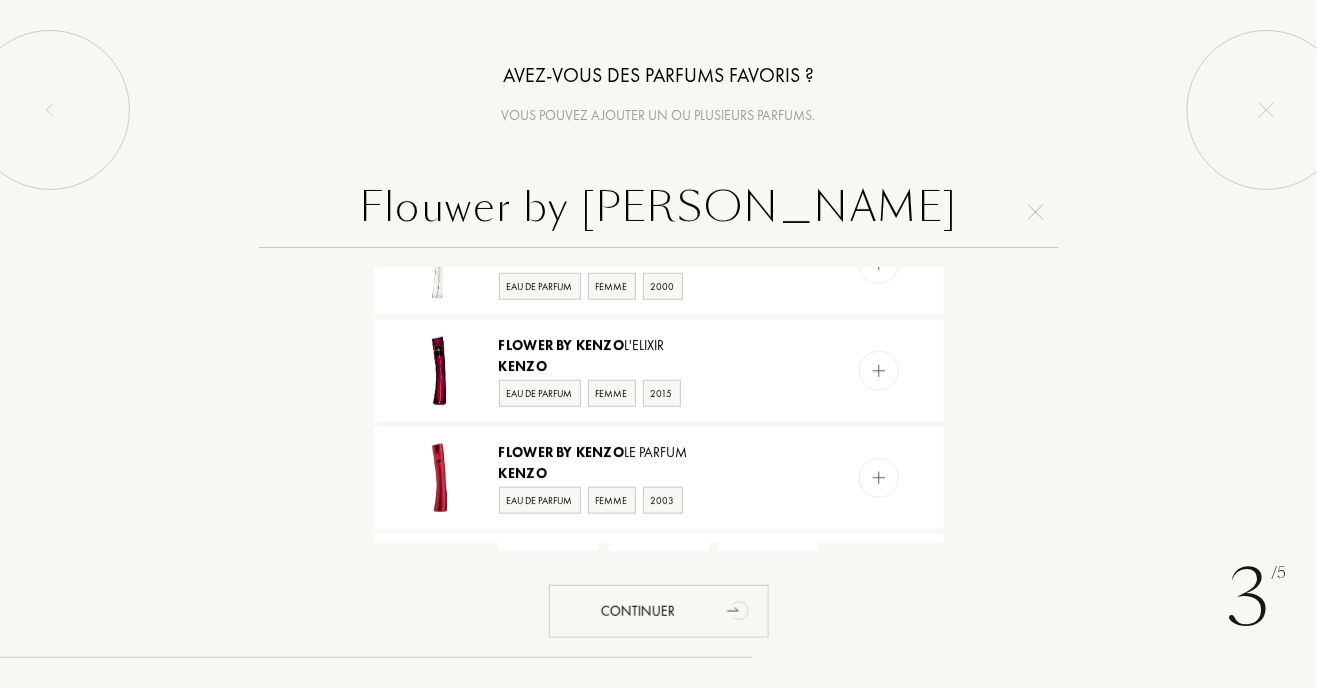 scroll, scrollTop: 384, scrollLeft: 0, axis: vertical 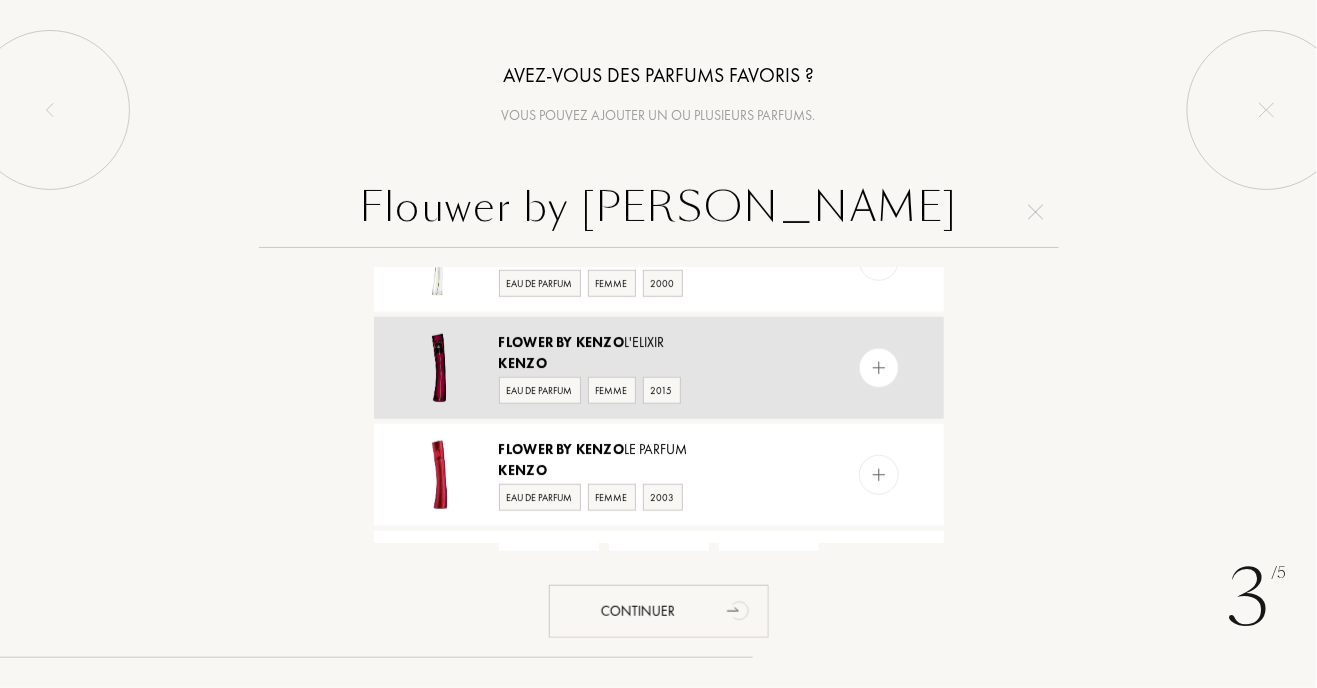 type on "Flouwer by kenzo" 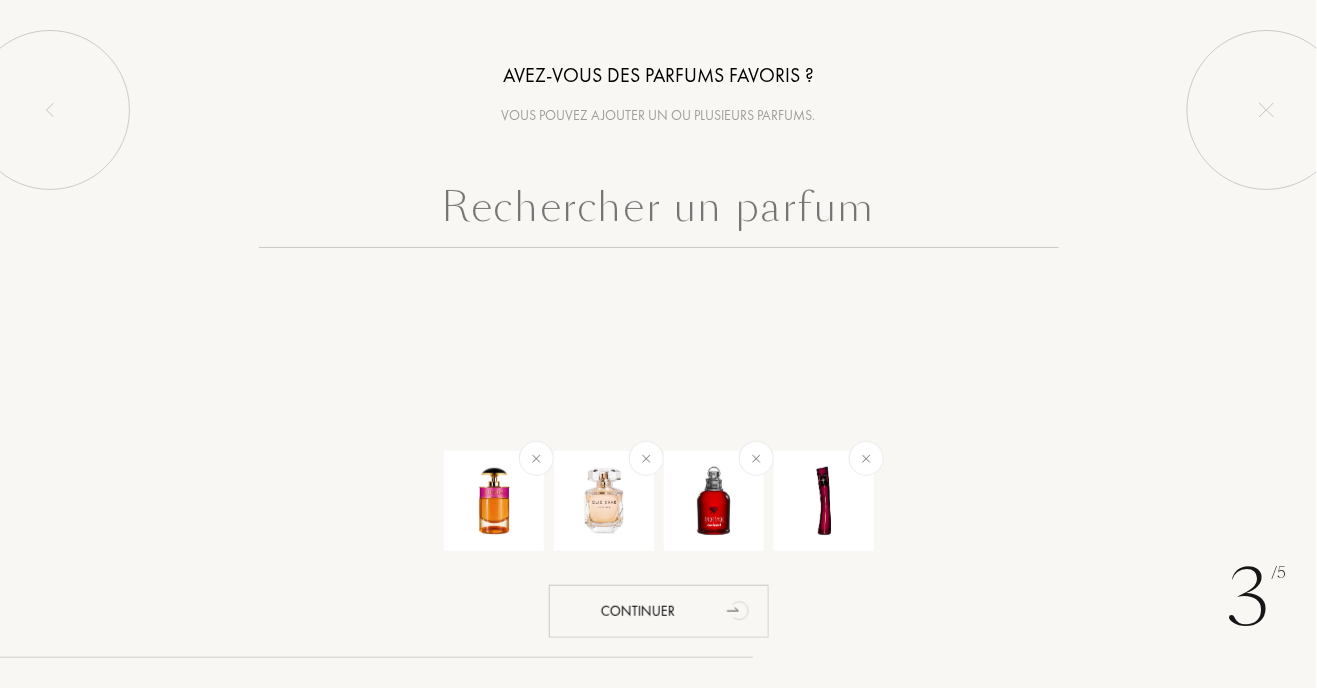scroll, scrollTop: 0, scrollLeft: 0, axis: both 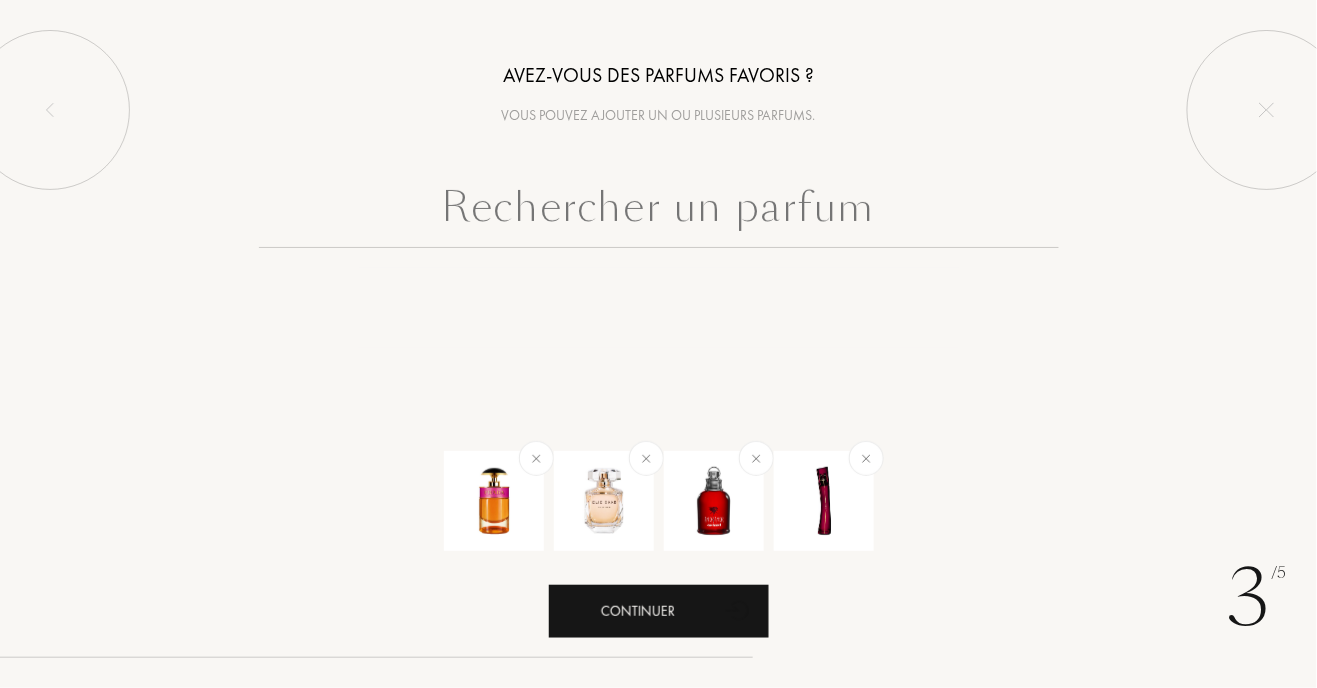 click on "Continuer" at bounding box center (659, 611) 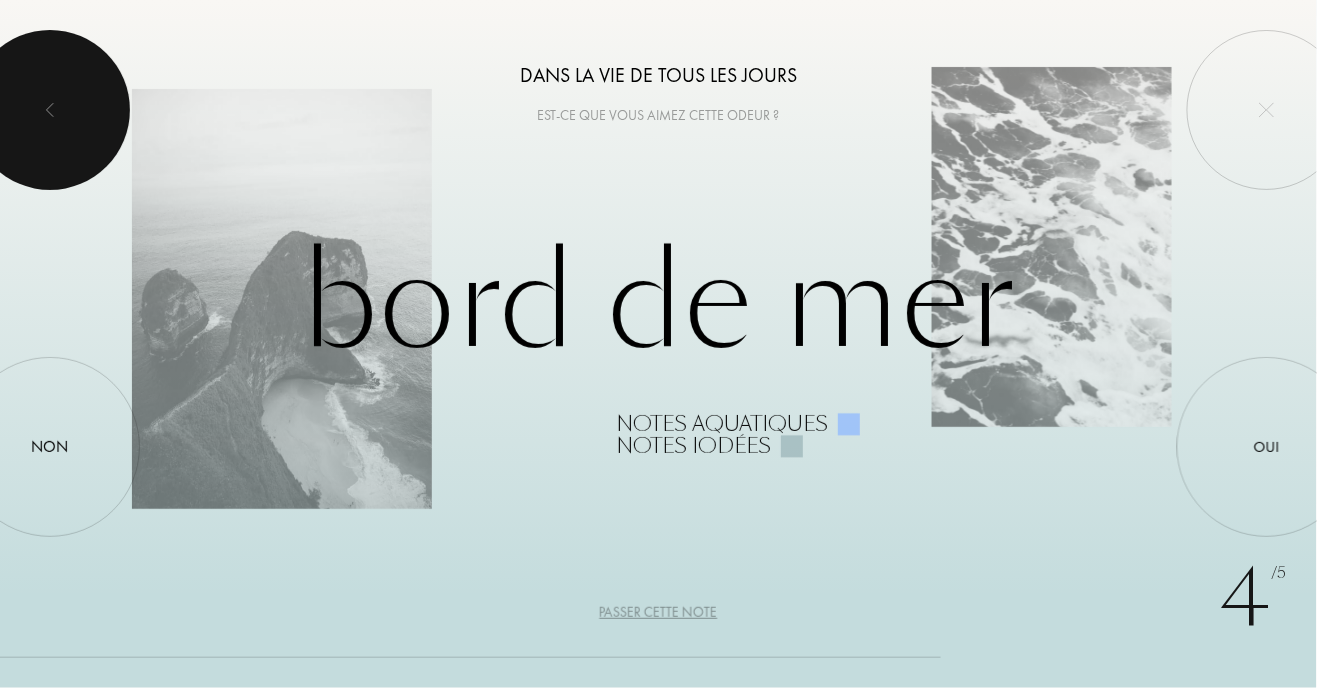 click at bounding box center (50, 110) 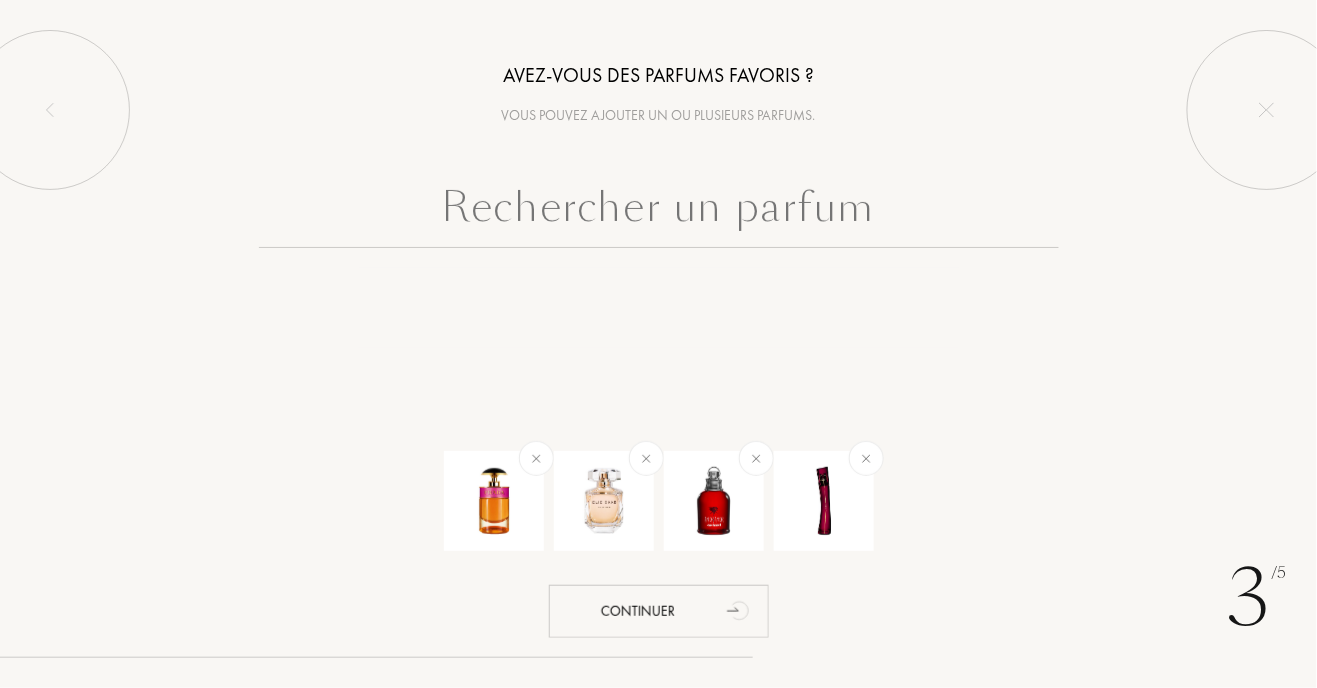 click at bounding box center [659, 212] 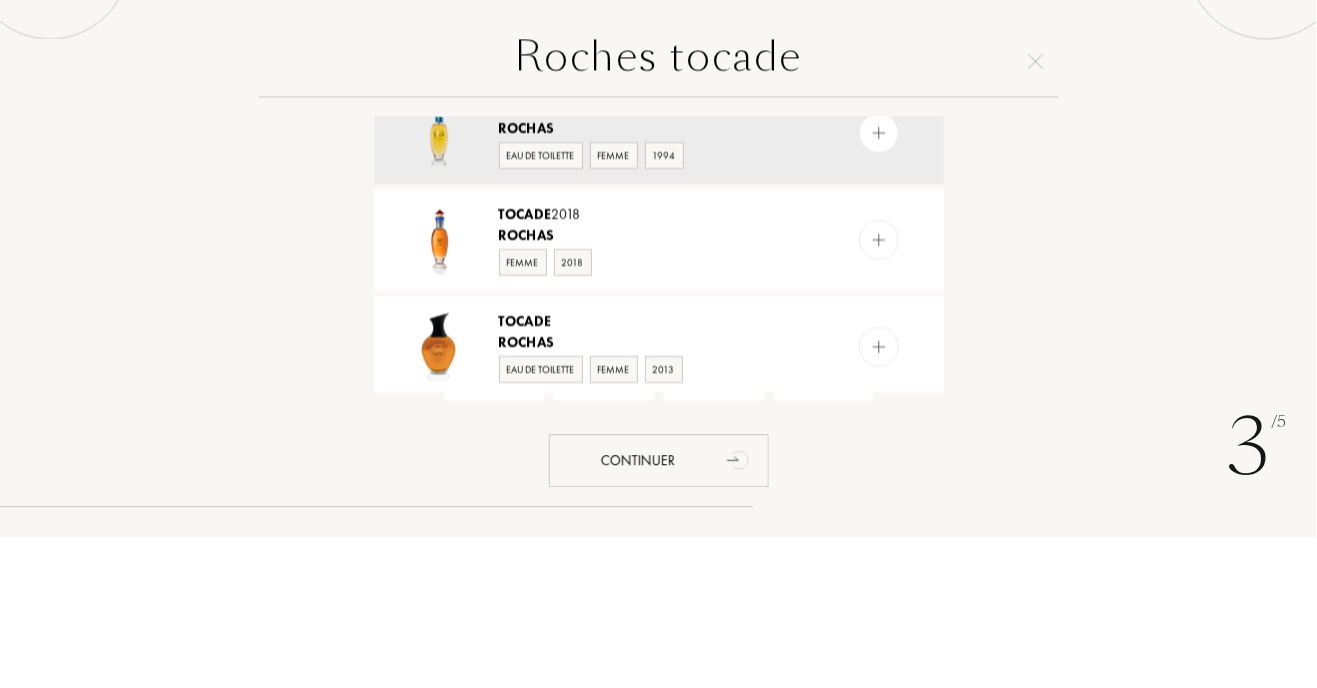 scroll, scrollTop: 42, scrollLeft: 0, axis: vertical 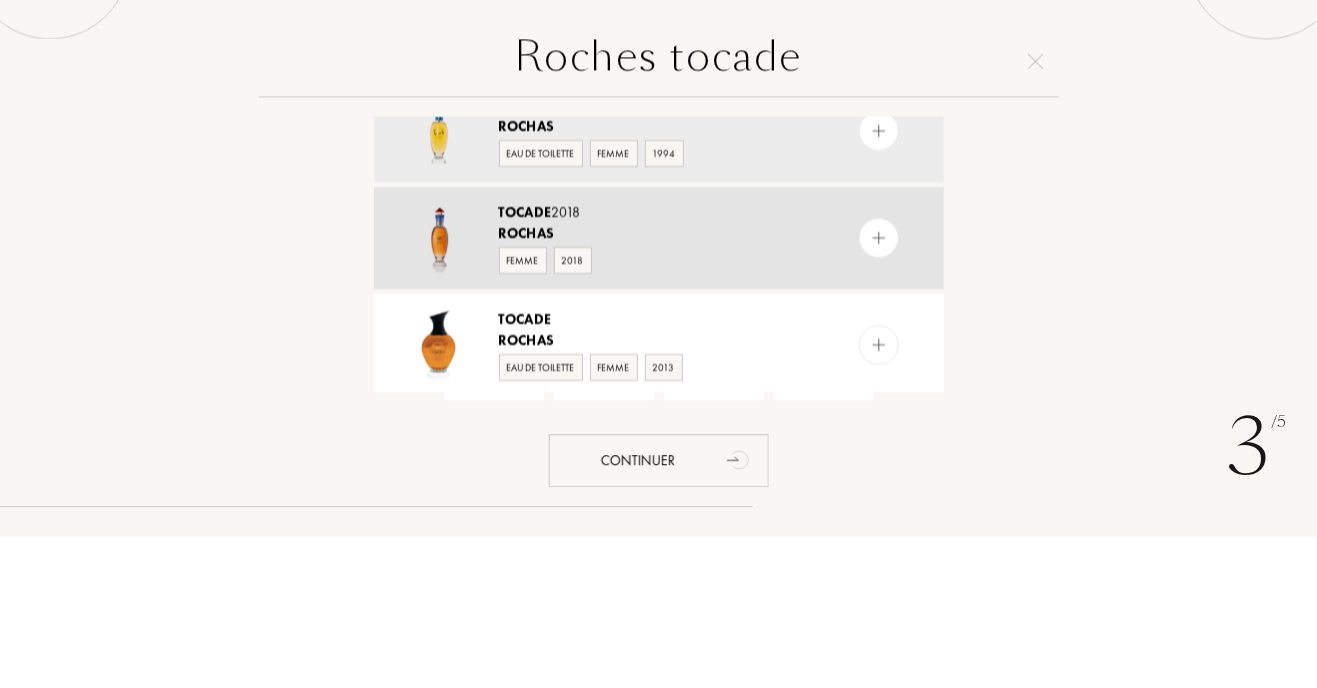 type on "Roches tocade" 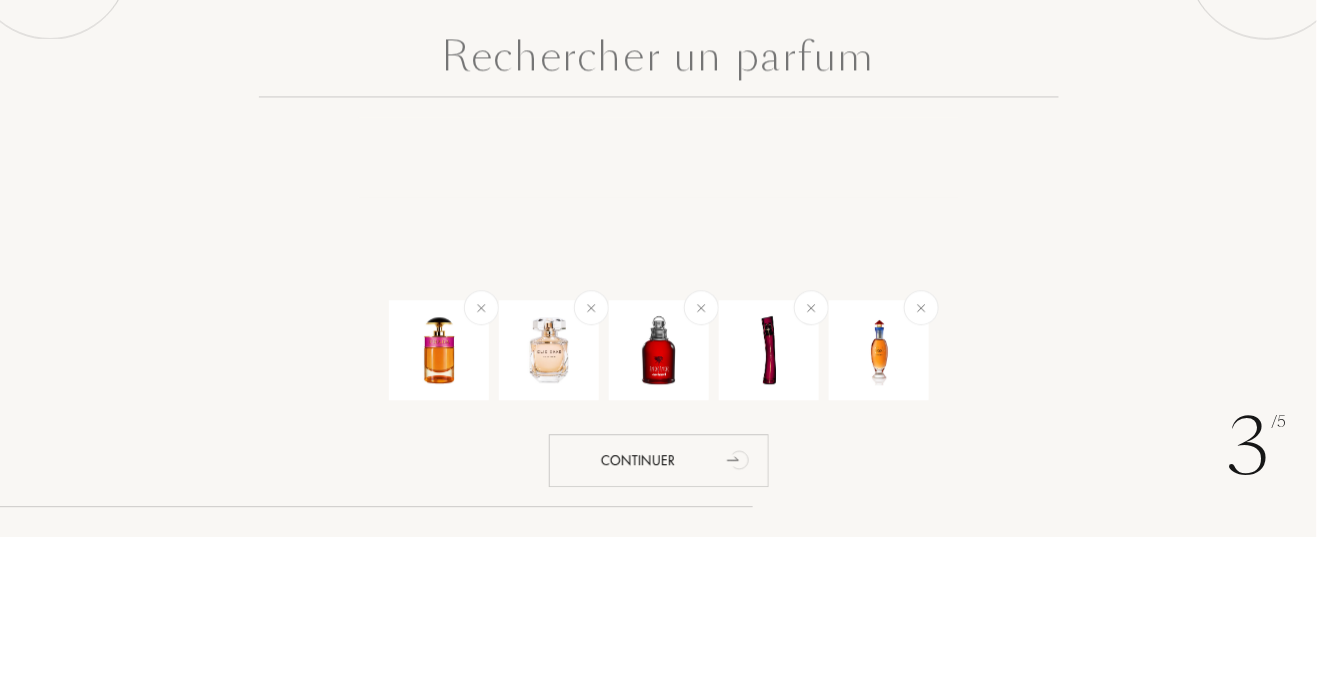 scroll, scrollTop: 0, scrollLeft: 0, axis: both 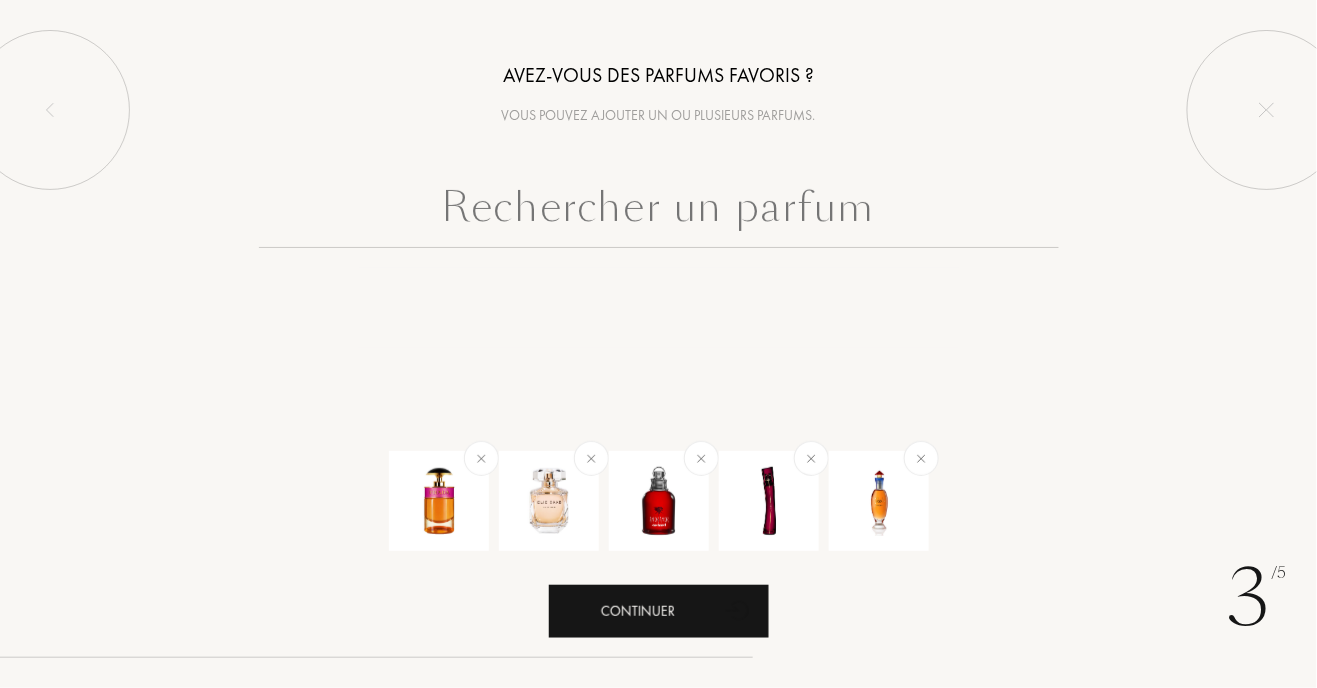 click on "Continuer" at bounding box center [659, 611] 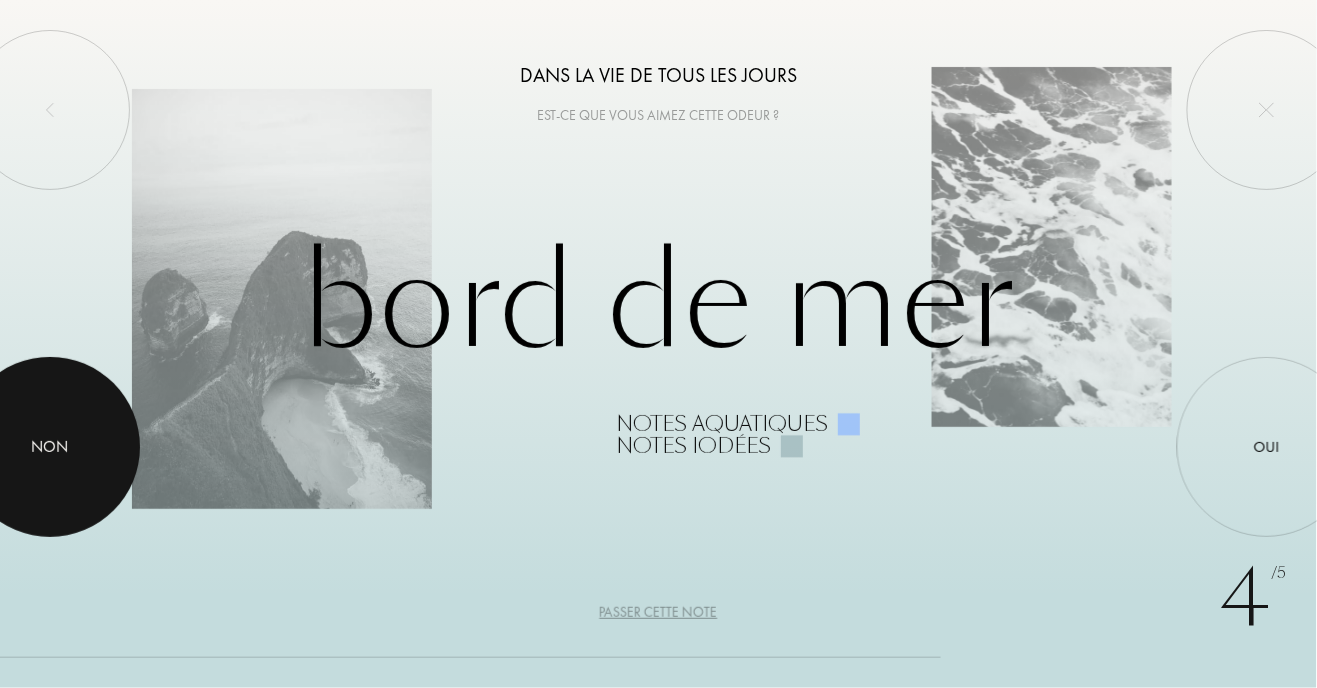 click on "Non" at bounding box center (50, 447) 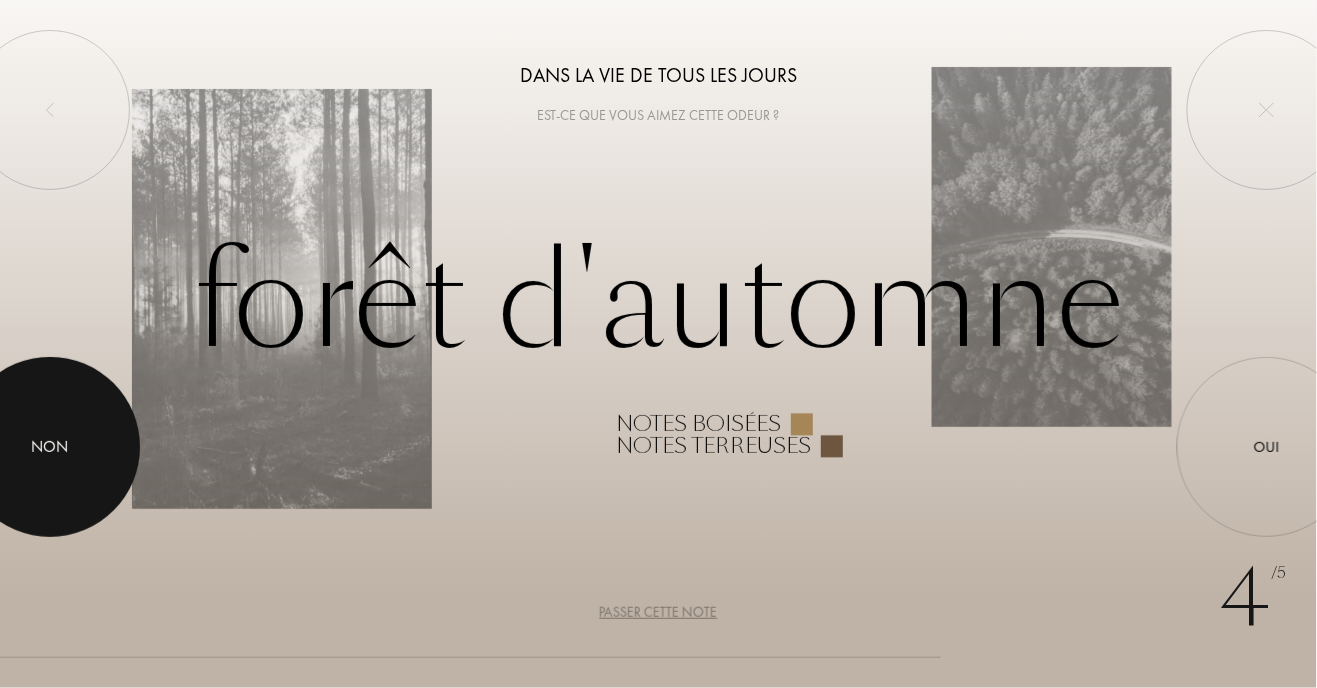 click on "Non" at bounding box center [50, 447] 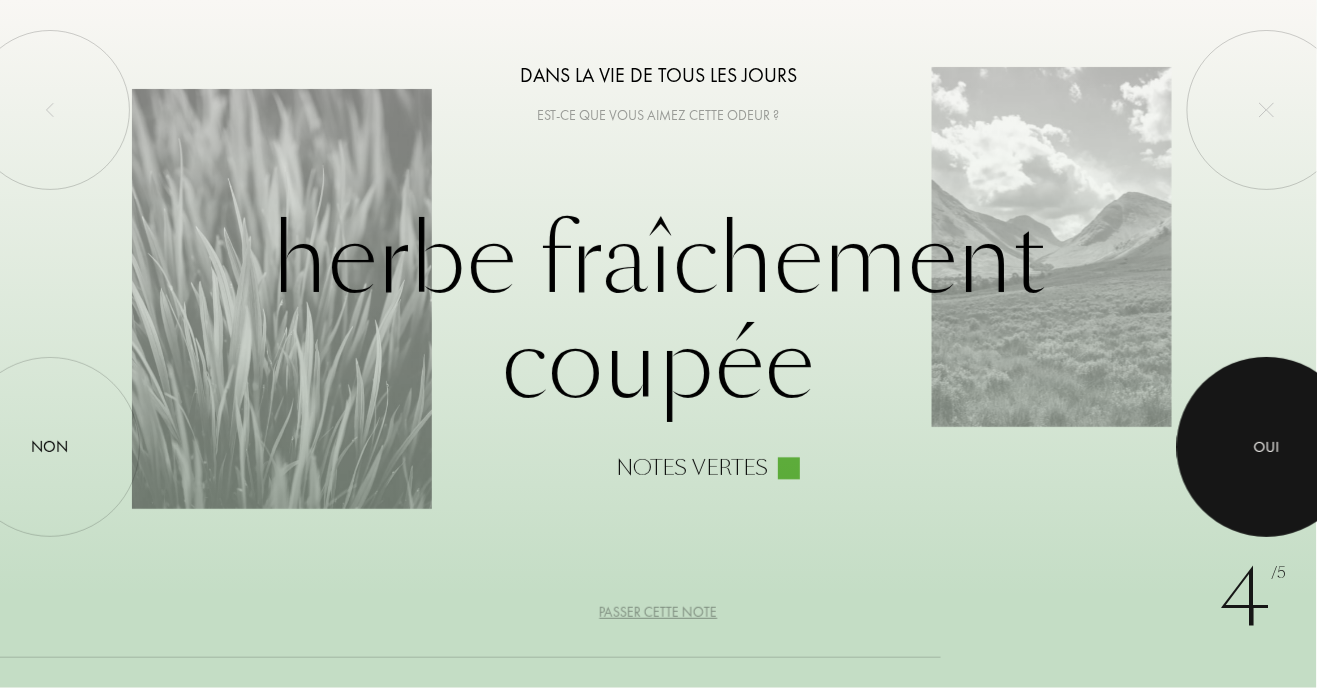 click on "Oui" at bounding box center (1267, 447) 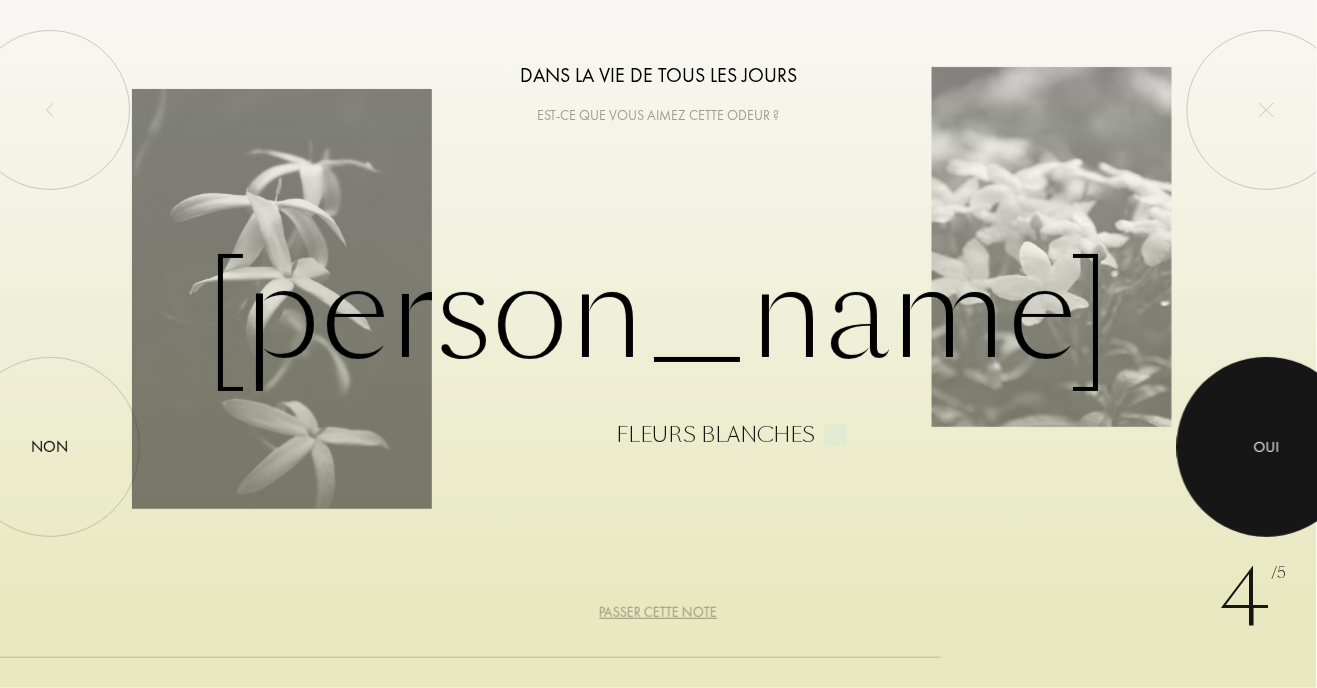 click at bounding box center (1267, 447) 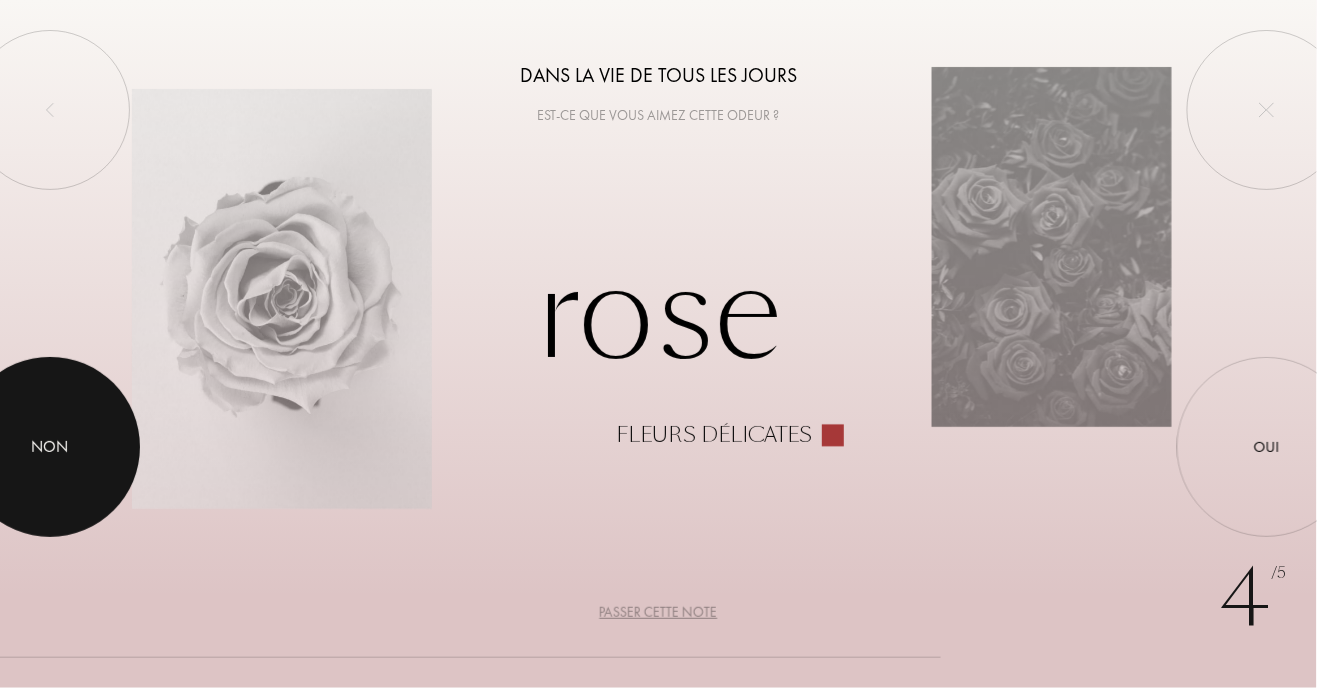 click on "Non" at bounding box center [50, 447] 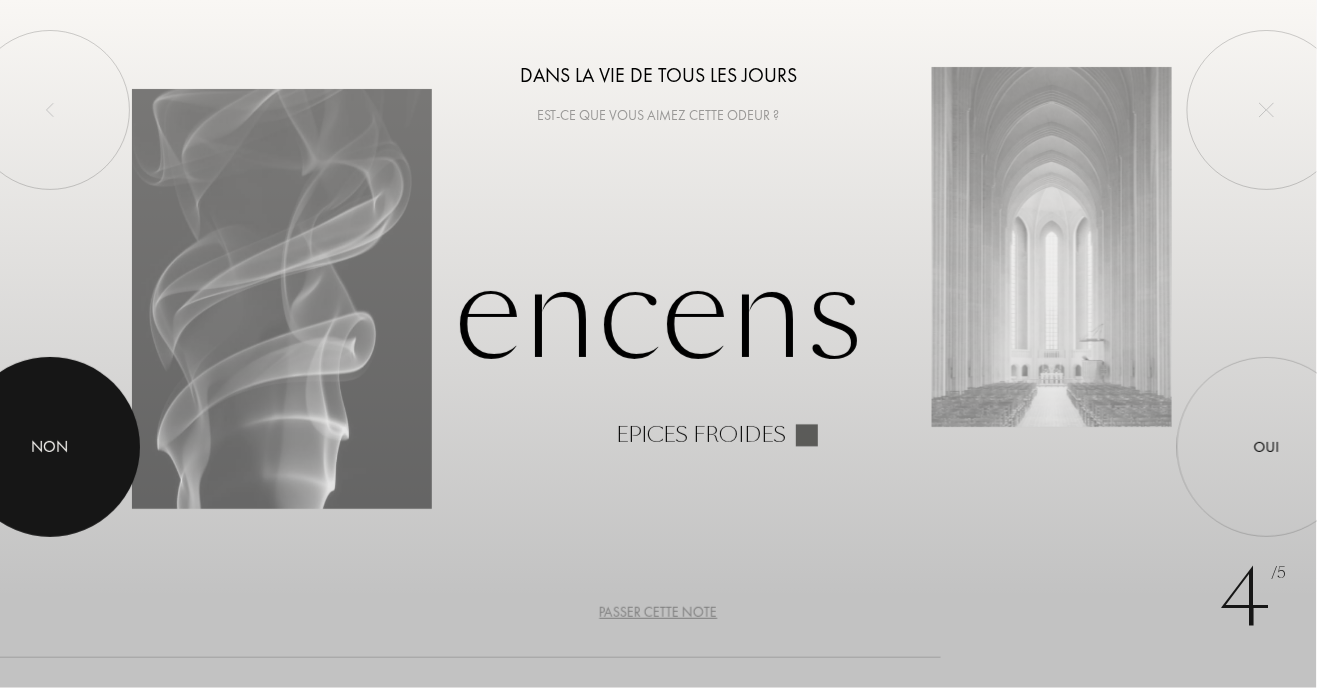 click at bounding box center (50, 447) 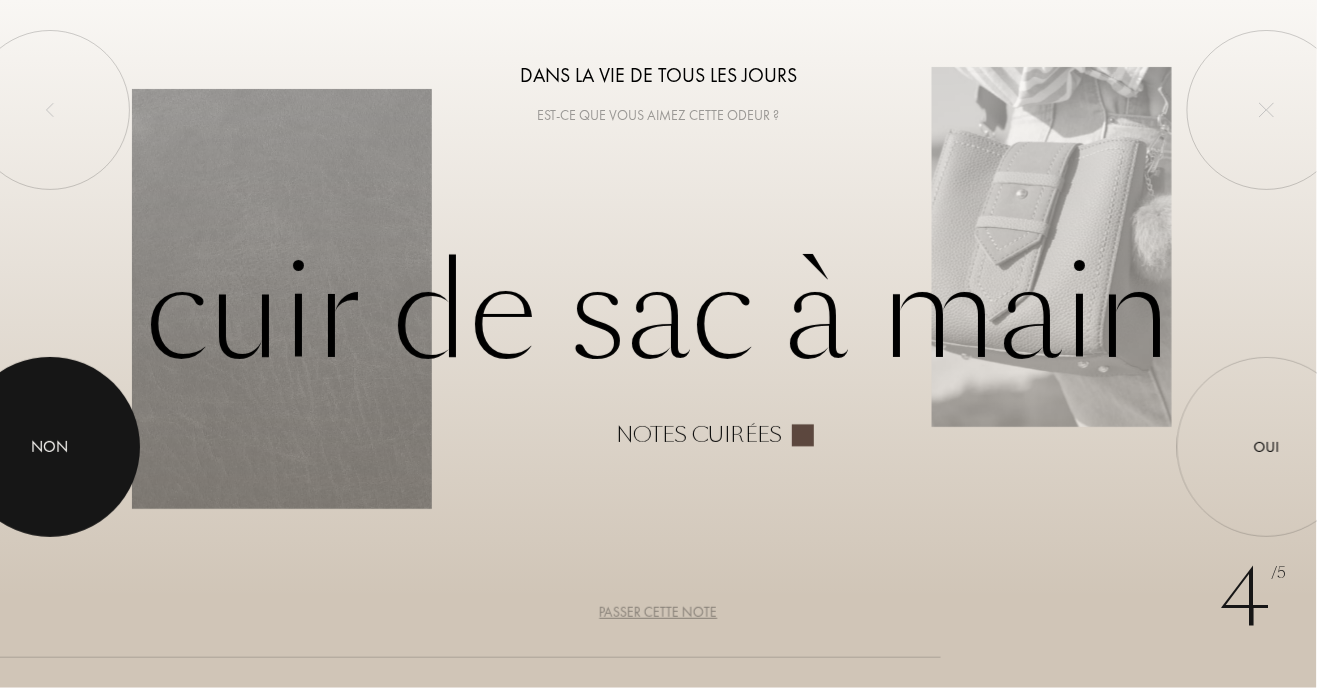 click at bounding box center (50, 447) 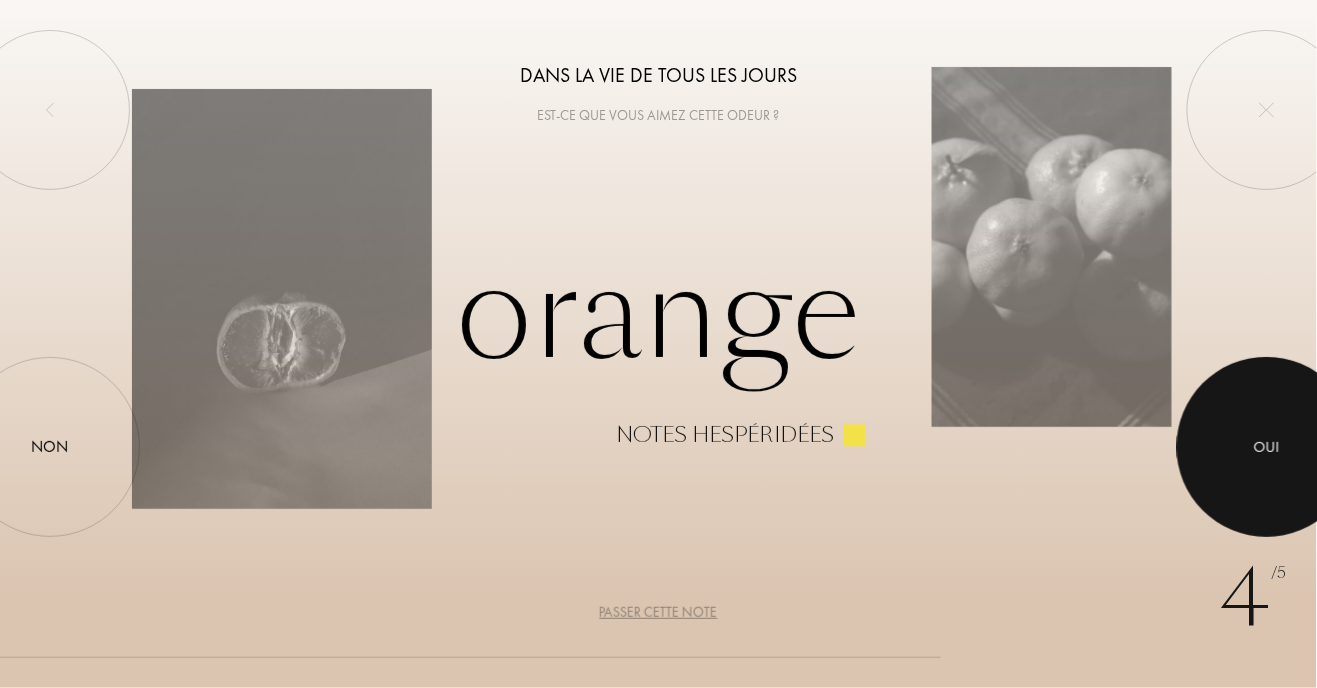 click on "Oui" at bounding box center (1267, 447) 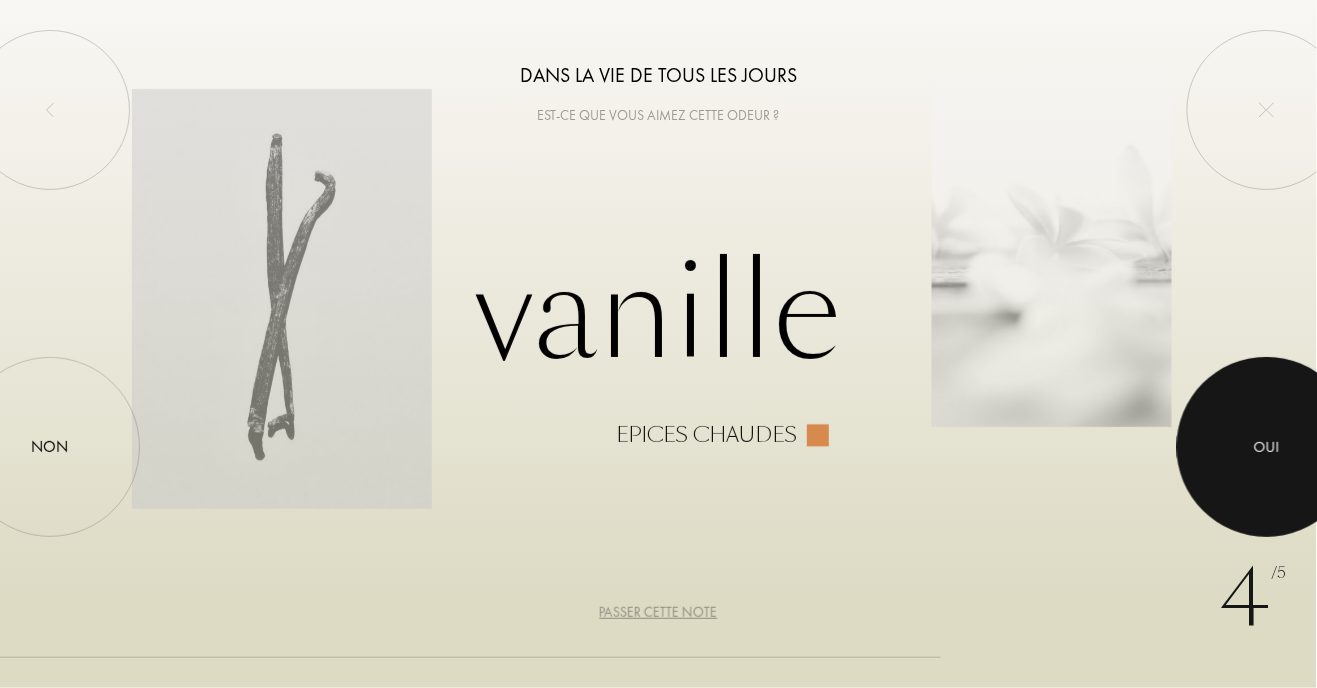 click at bounding box center [1267, 447] 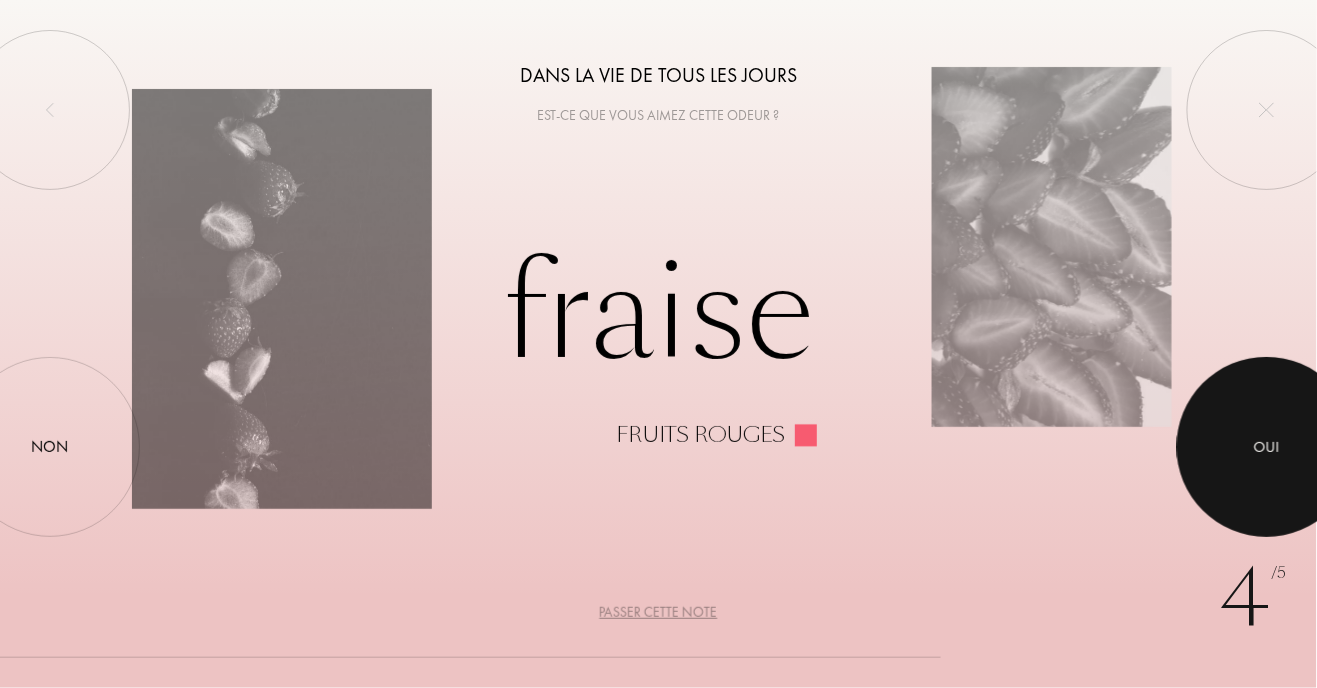 click on "Oui" at bounding box center (1267, 447) 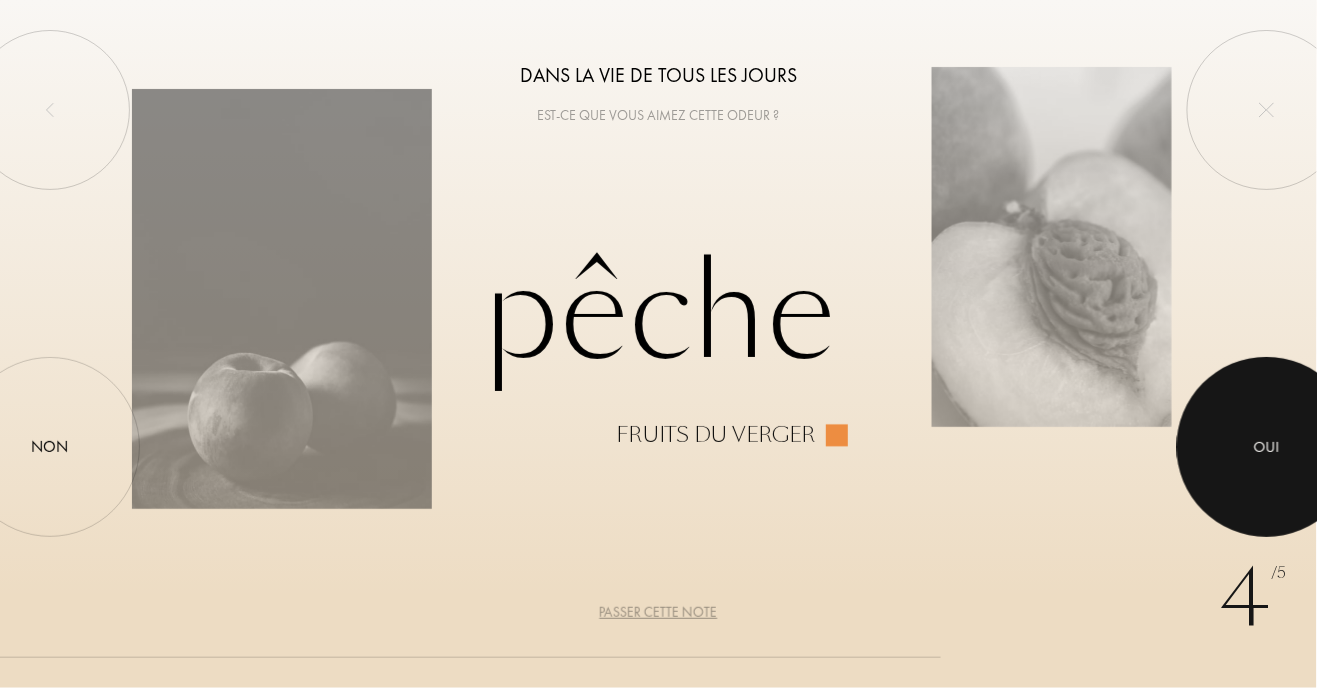 click on "Oui" at bounding box center [1267, 447] 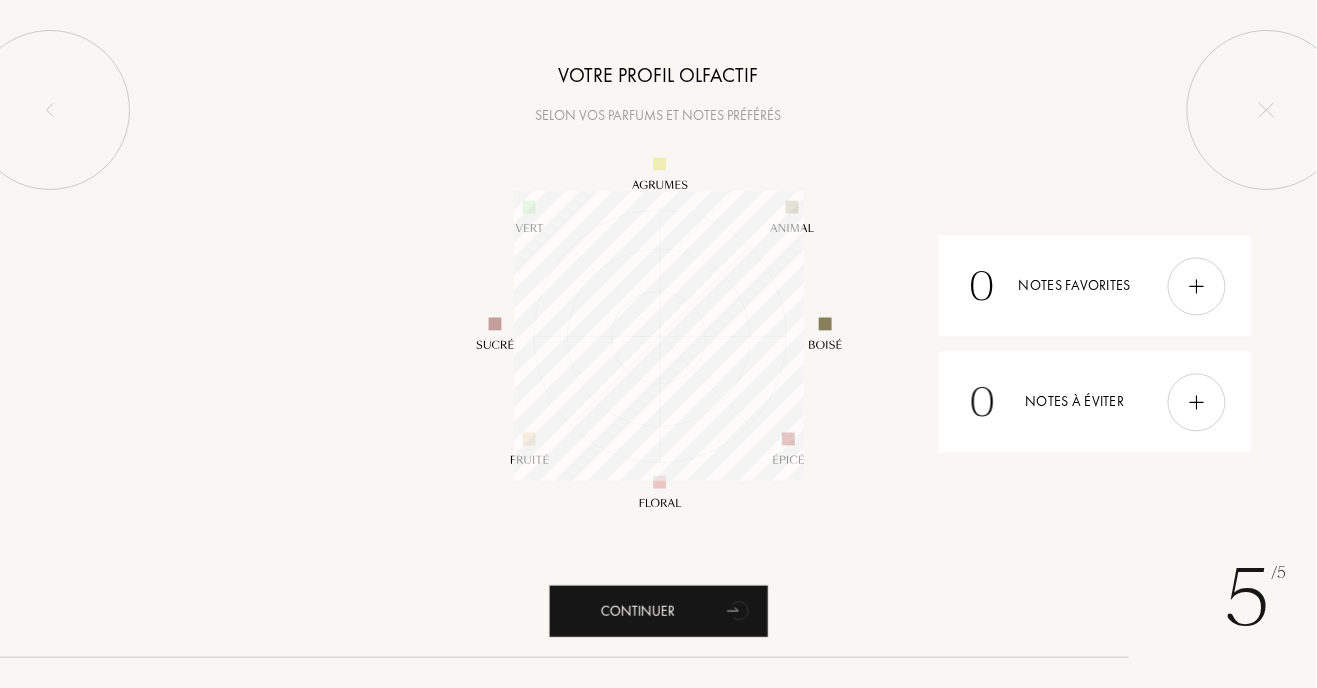 scroll, scrollTop: 999710, scrollLeft: 999710, axis: both 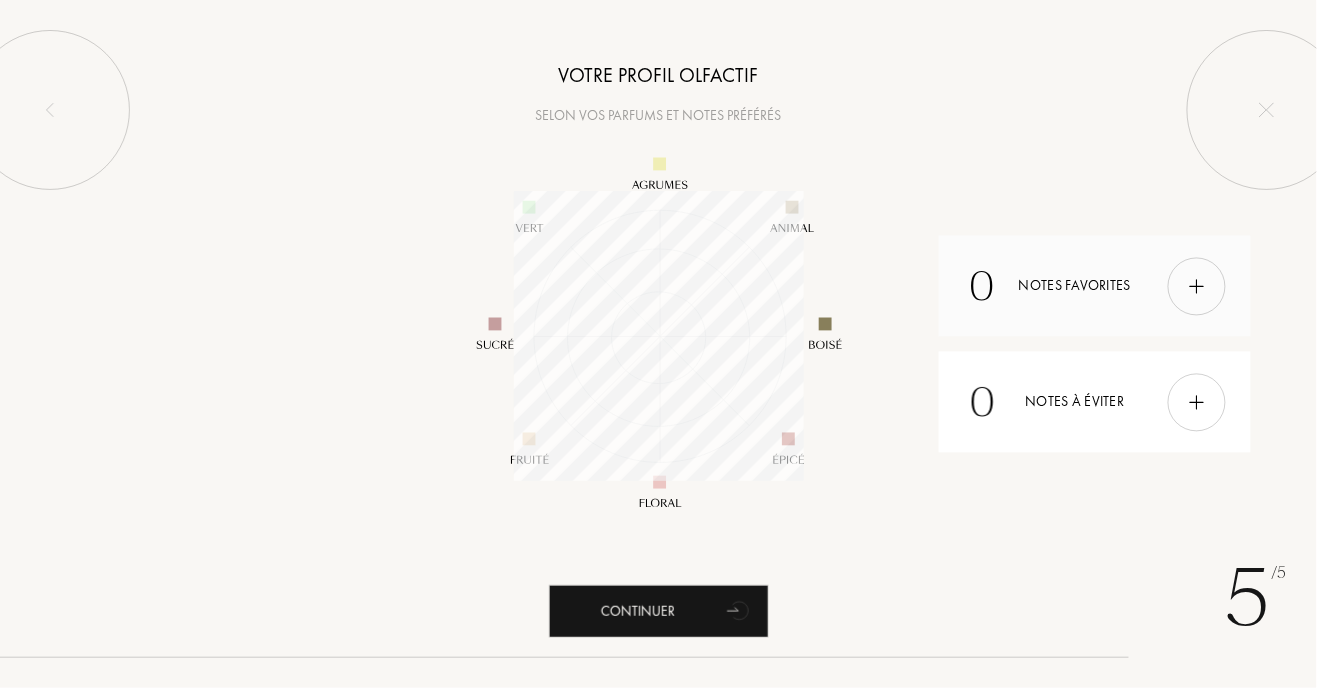 click at bounding box center [1197, 286] 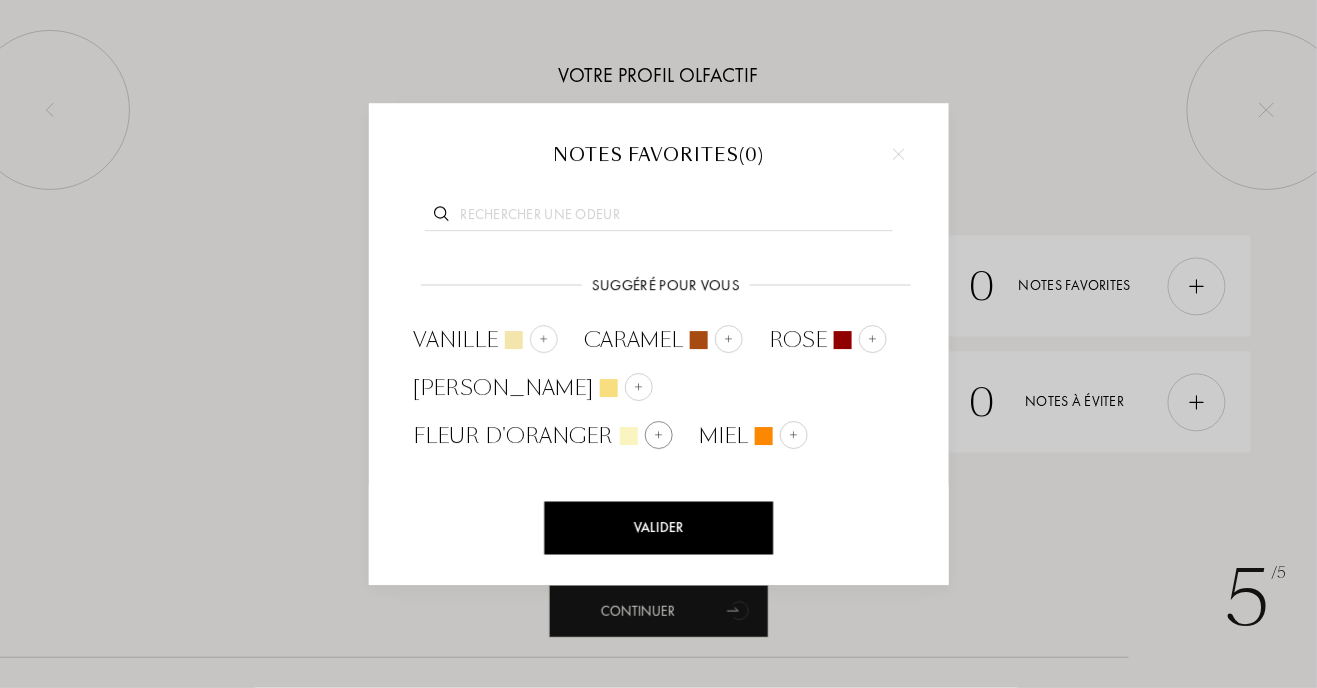 click at bounding box center [659, 435] 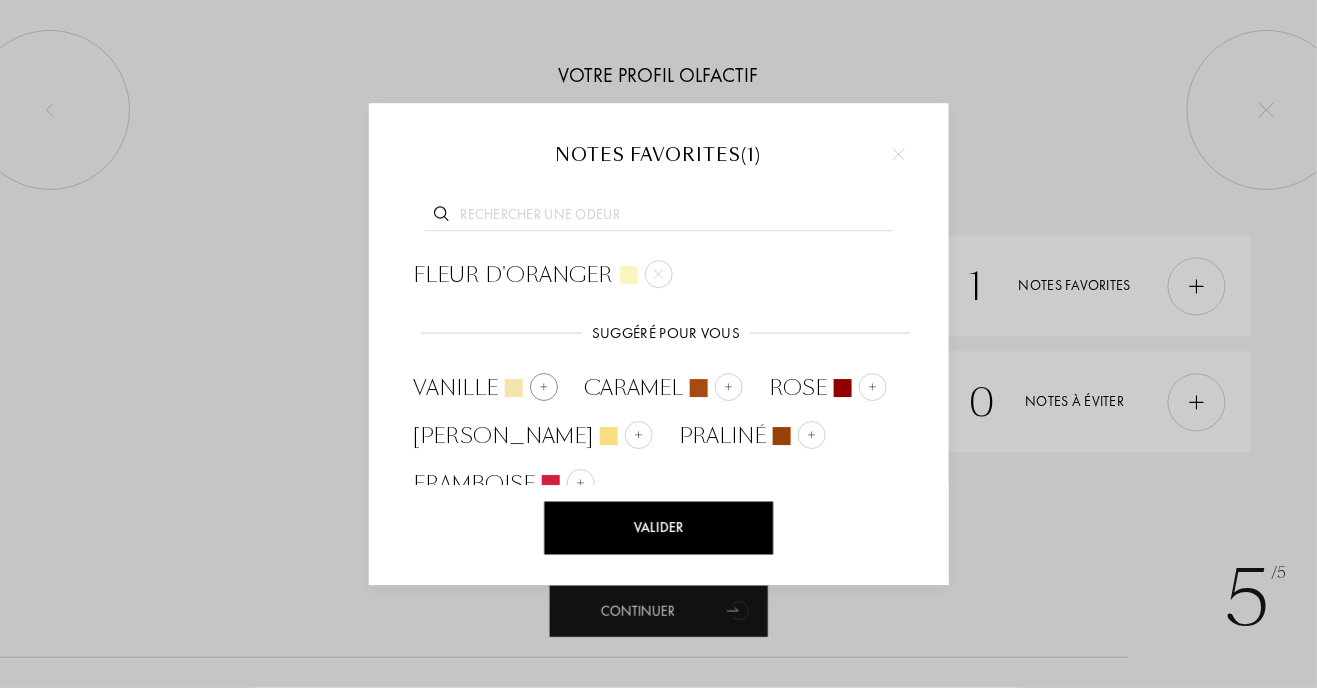 click at bounding box center [543, 387] 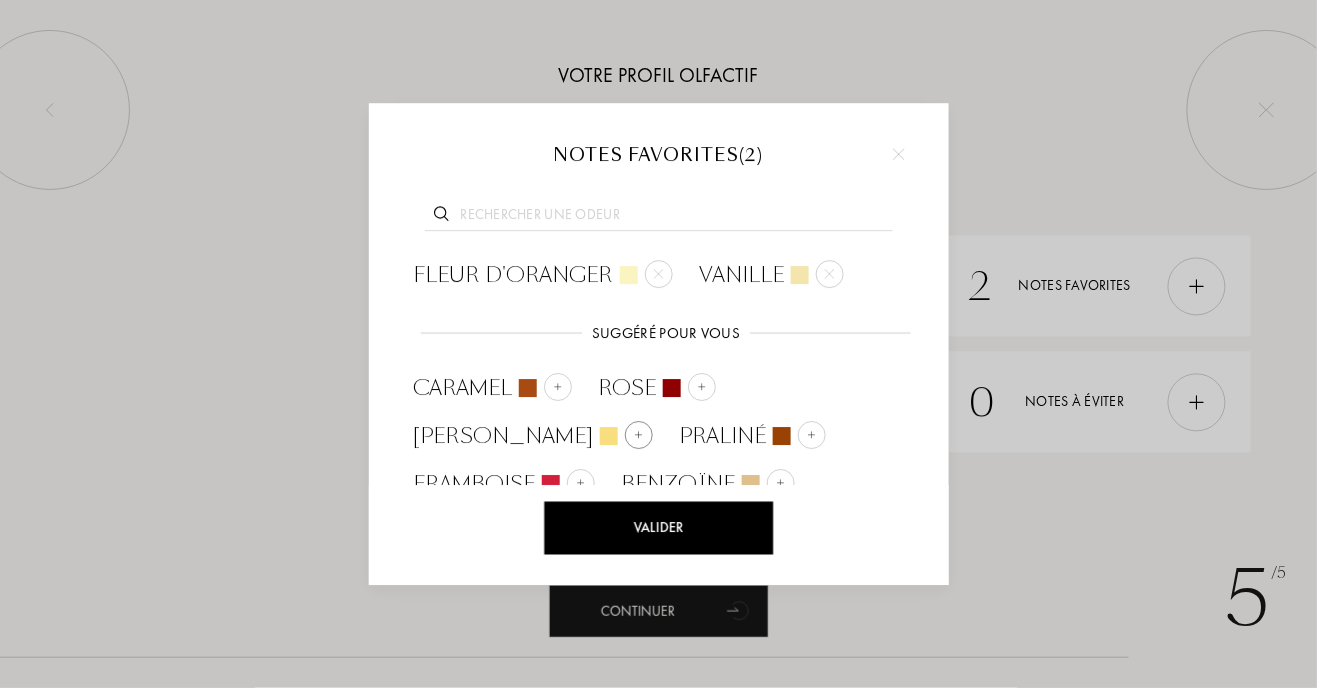 click at bounding box center (639, 435) 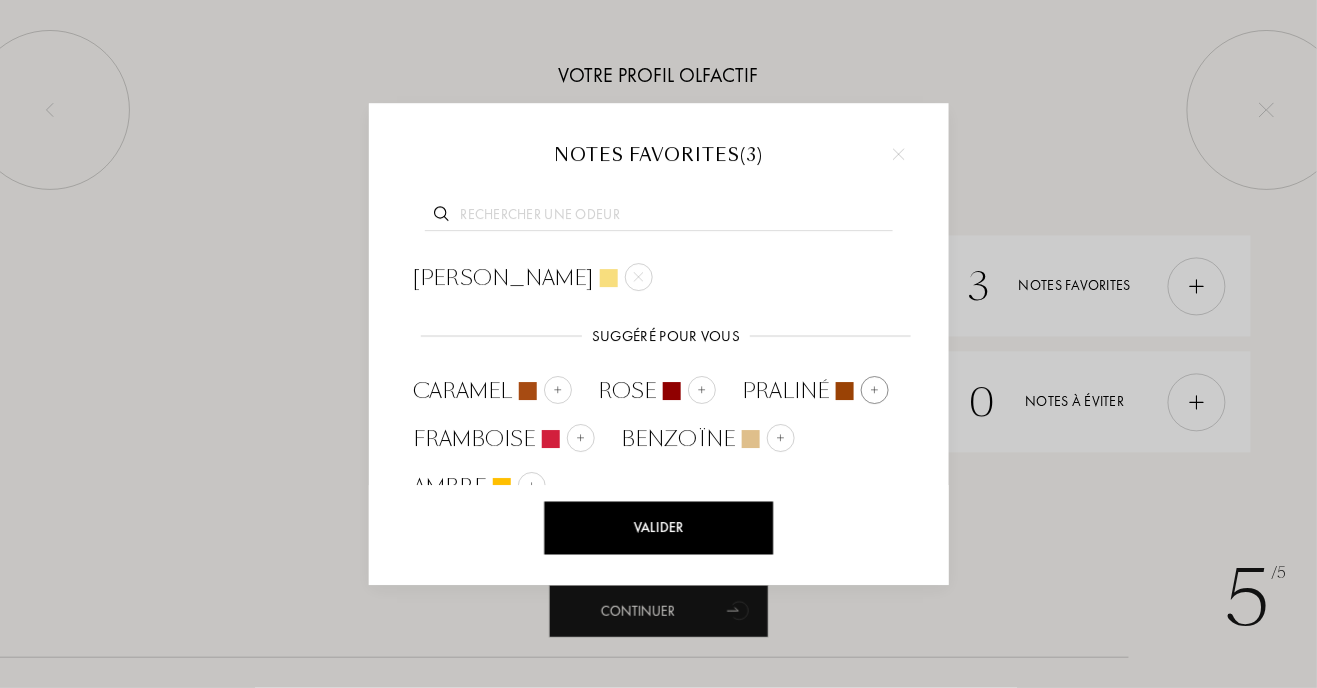 scroll, scrollTop: 64, scrollLeft: 0, axis: vertical 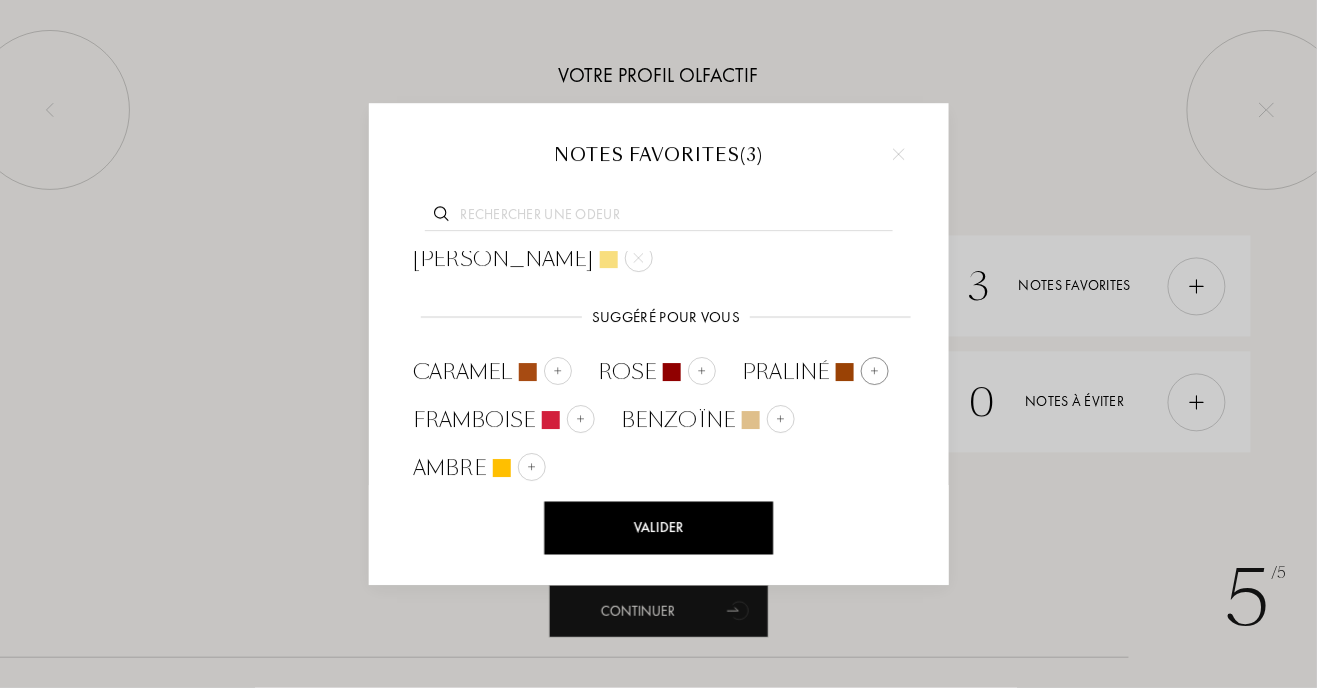 click at bounding box center [874, 371] 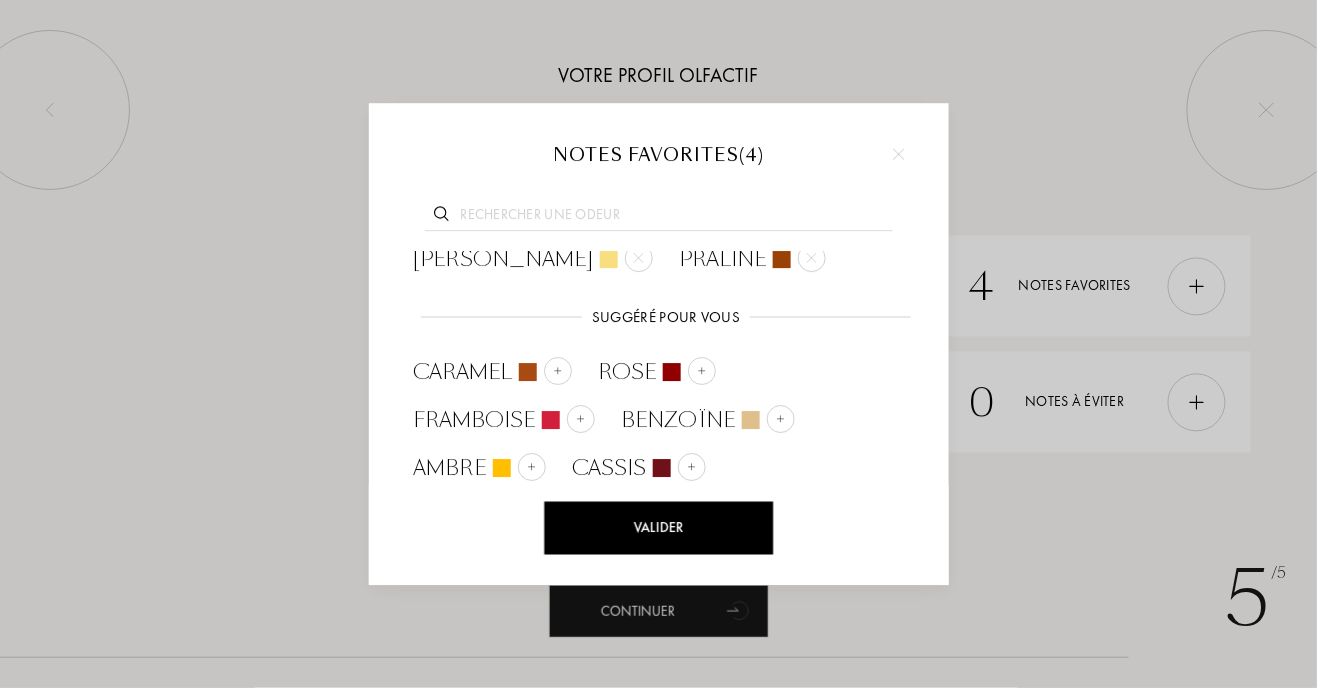 click on "Valider" at bounding box center [658, 527] 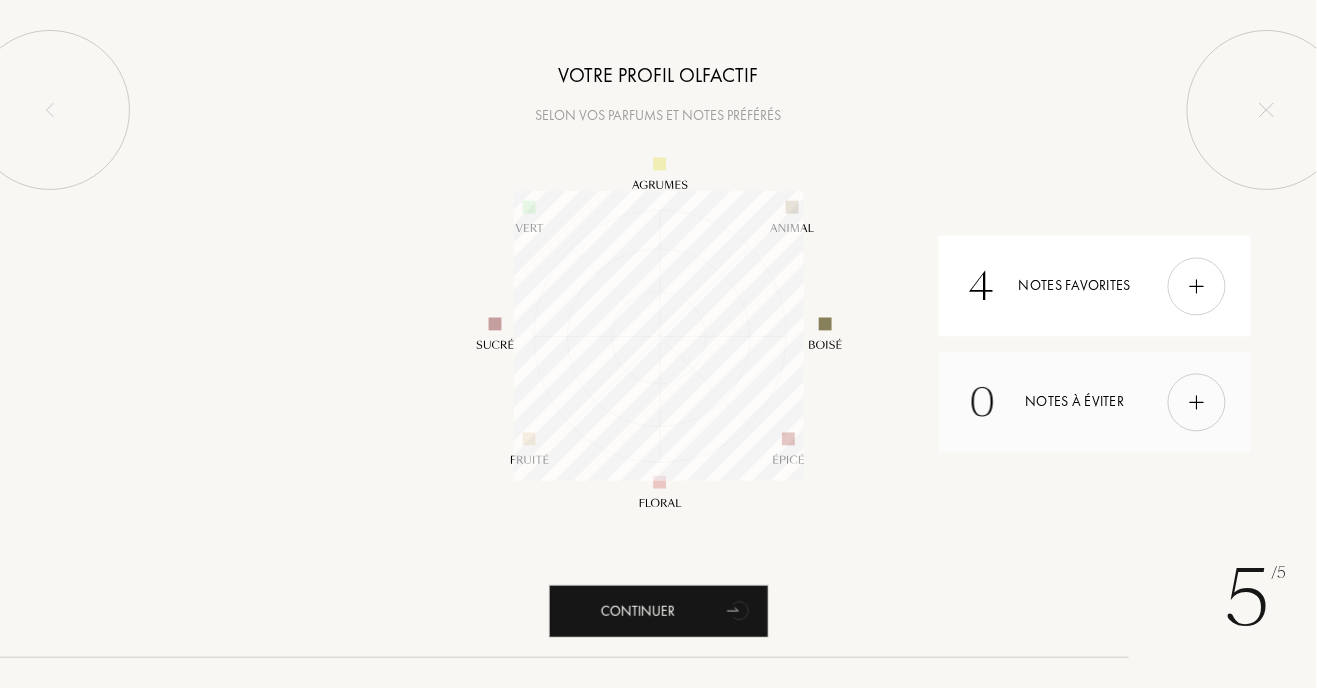 click on "0 Notes à éviter" at bounding box center [1095, 402] 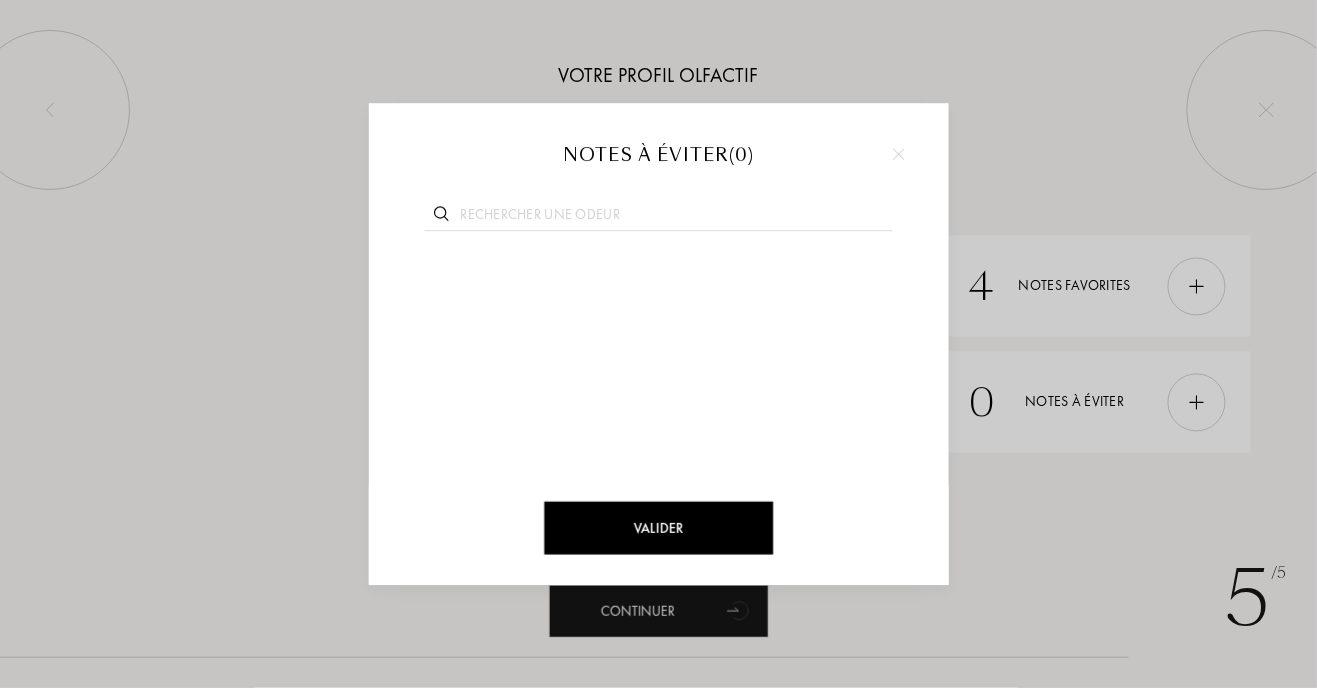 click at bounding box center (659, 217) 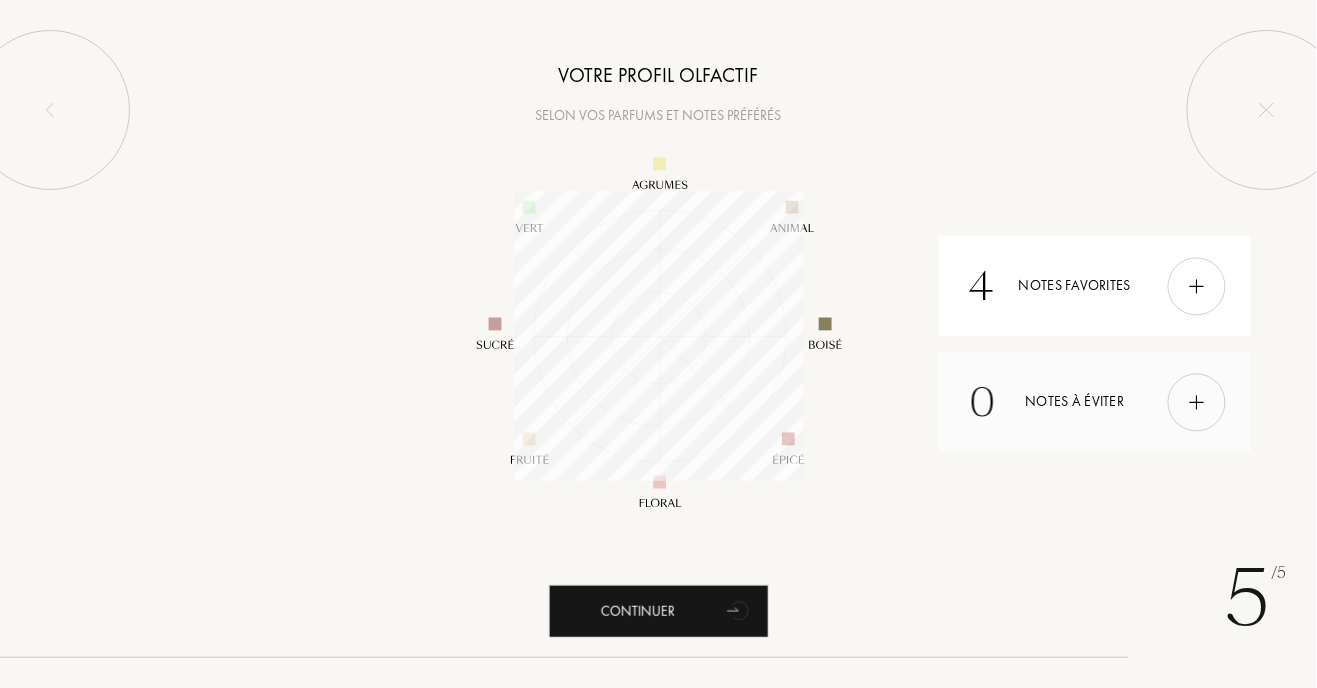 click at bounding box center (1197, 402) 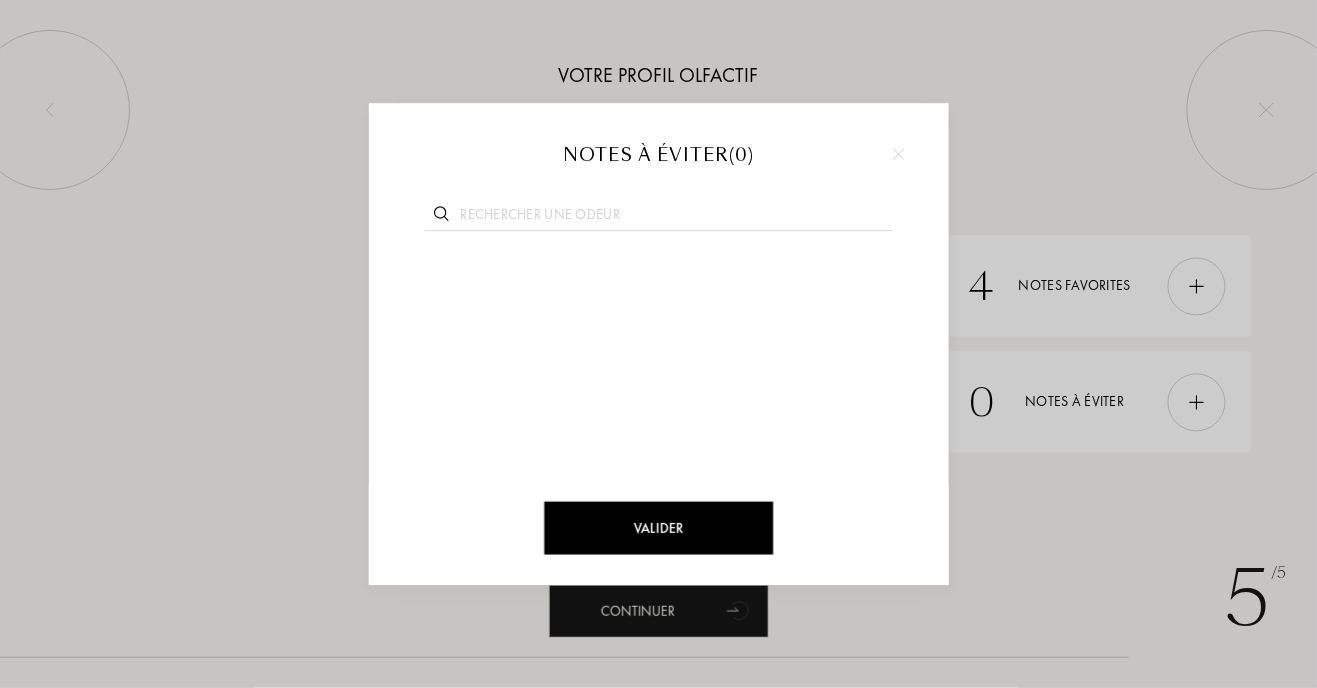 click at bounding box center (659, 217) 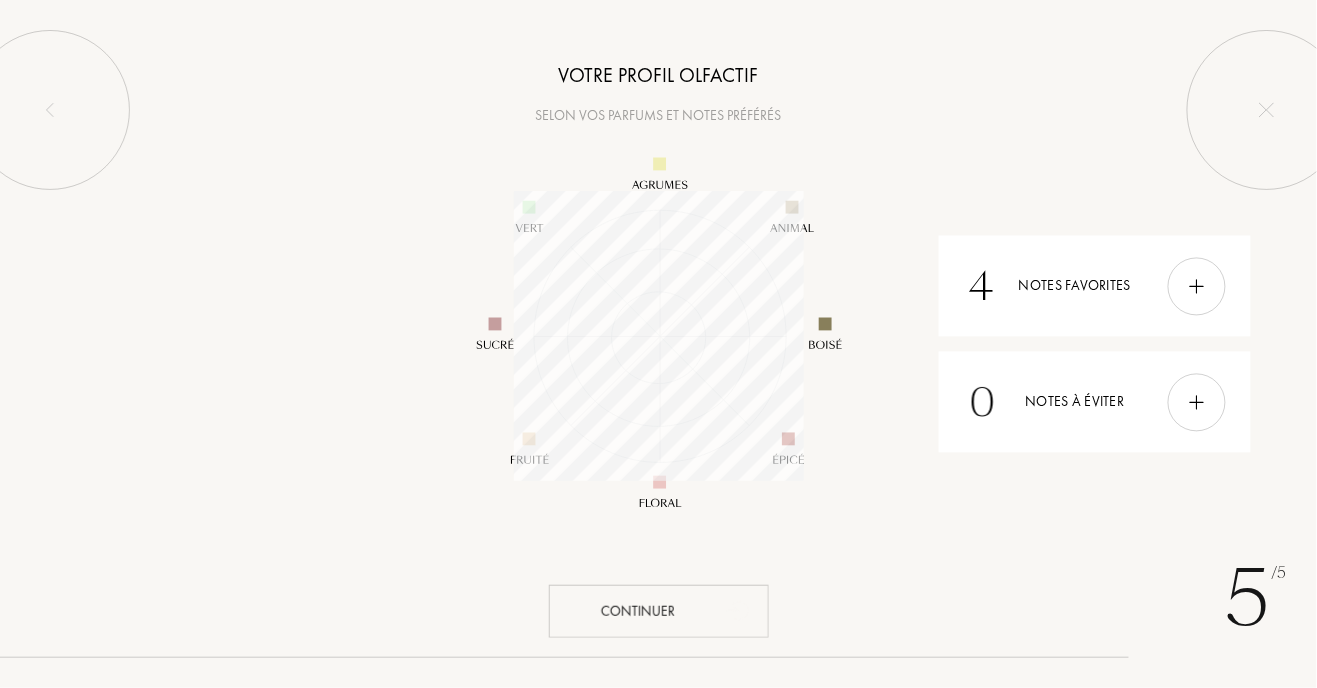 click on "Continuer" at bounding box center [659, 611] 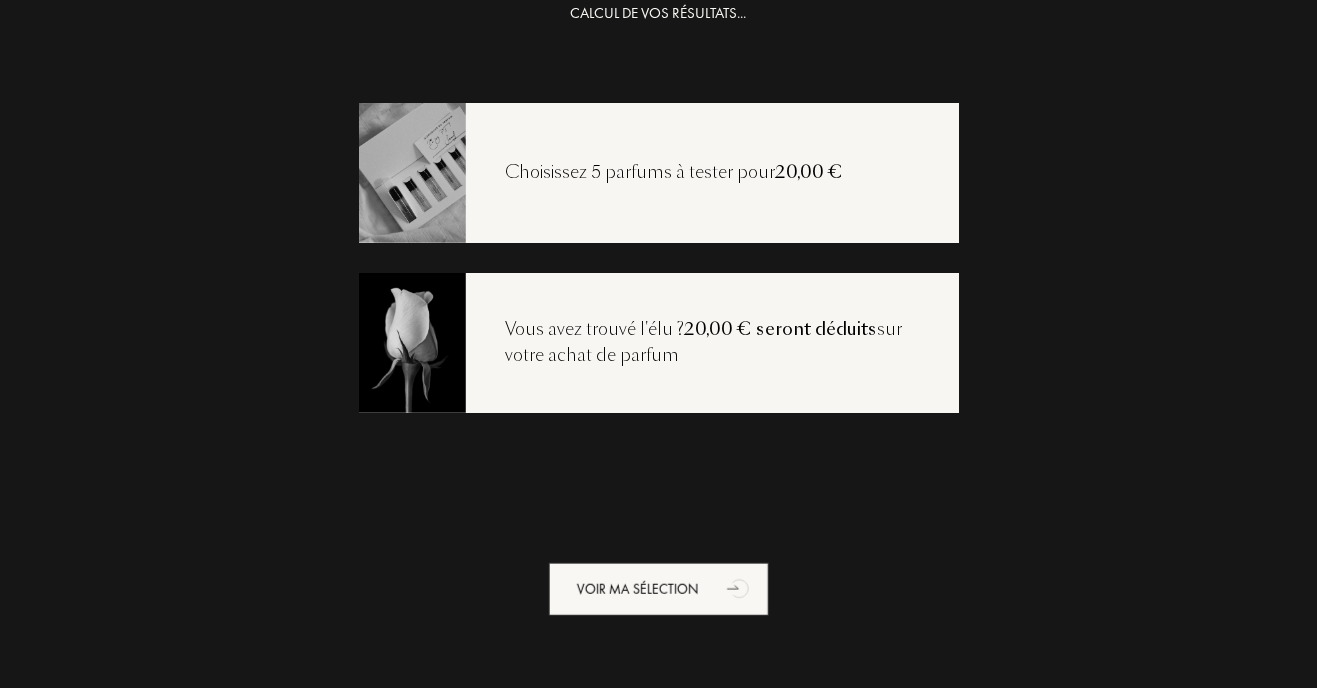 scroll, scrollTop: 40, scrollLeft: 0, axis: vertical 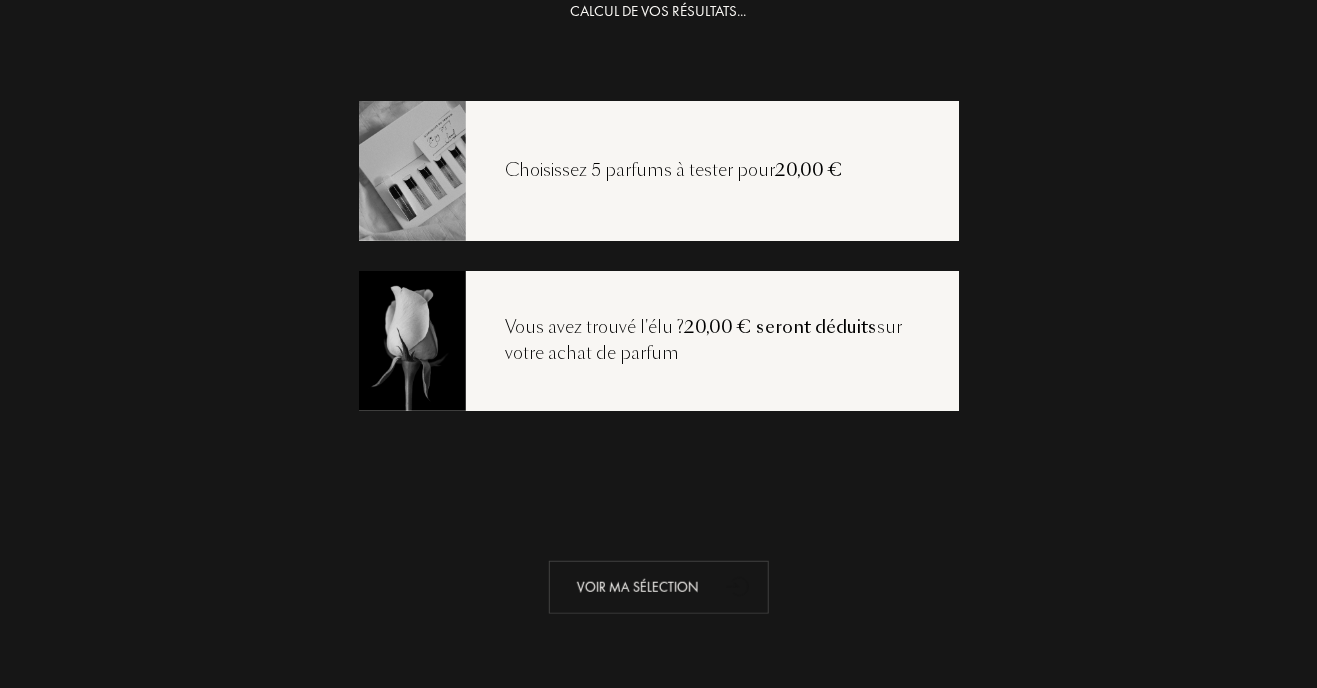 click on "Voir ma sélection" at bounding box center (659, 587) 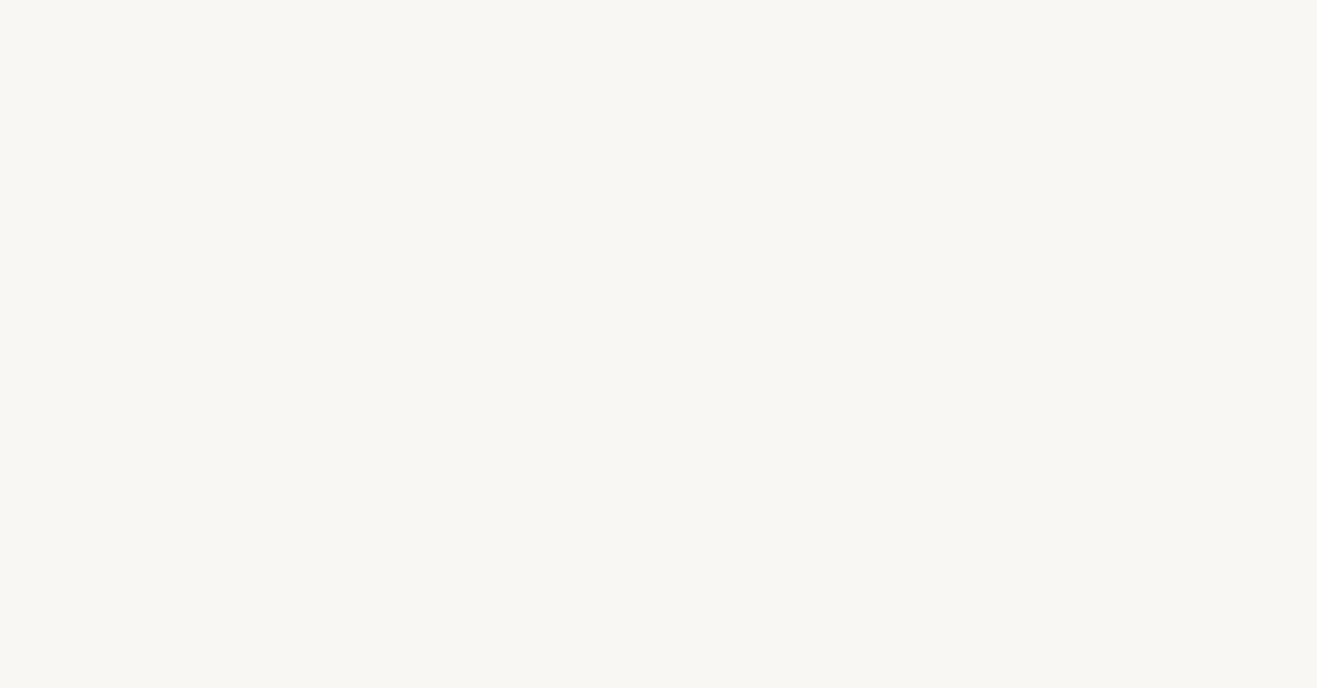 select on "FR" 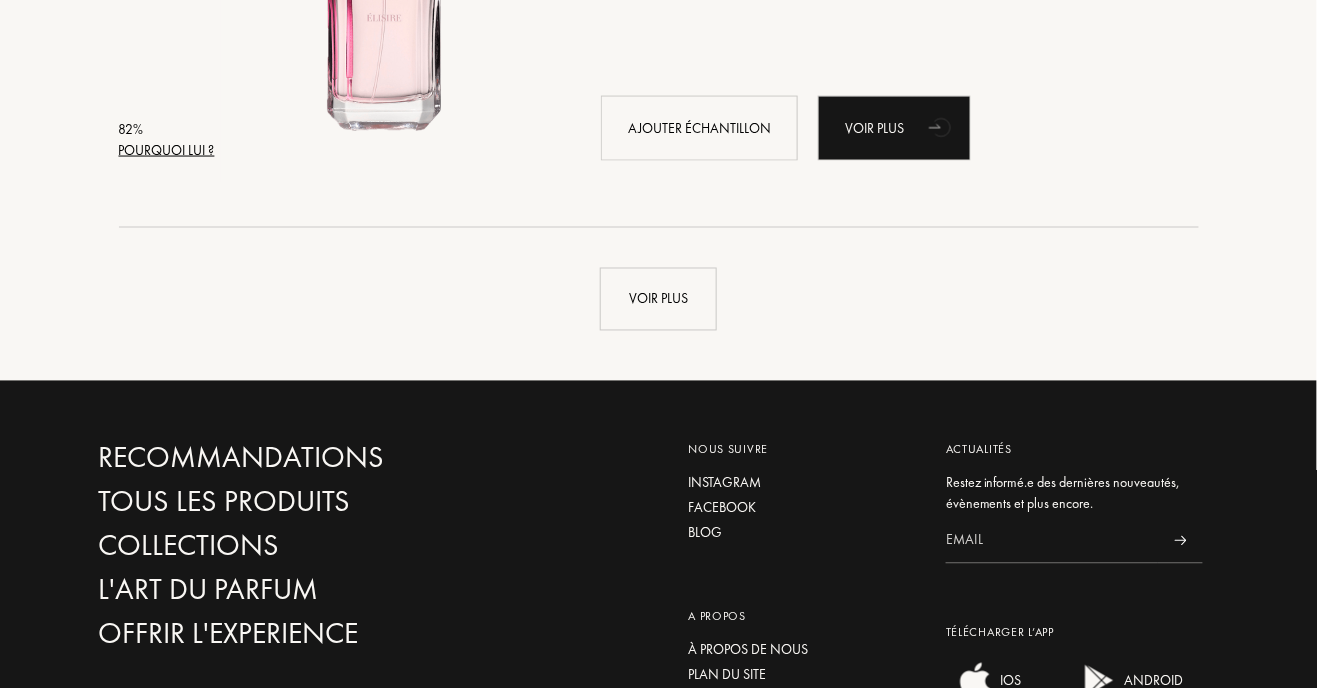 scroll, scrollTop: 4879, scrollLeft: 0, axis: vertical 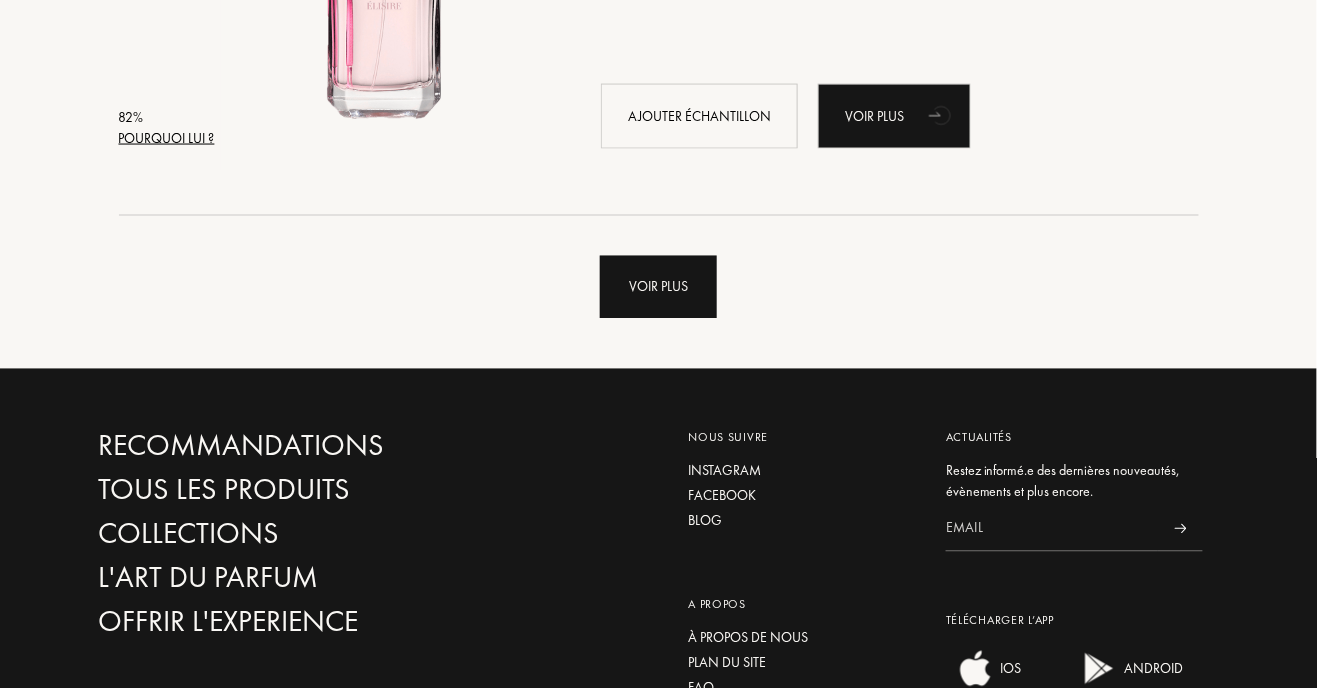 click on "Voir plus" at bounding box center (658, 287) 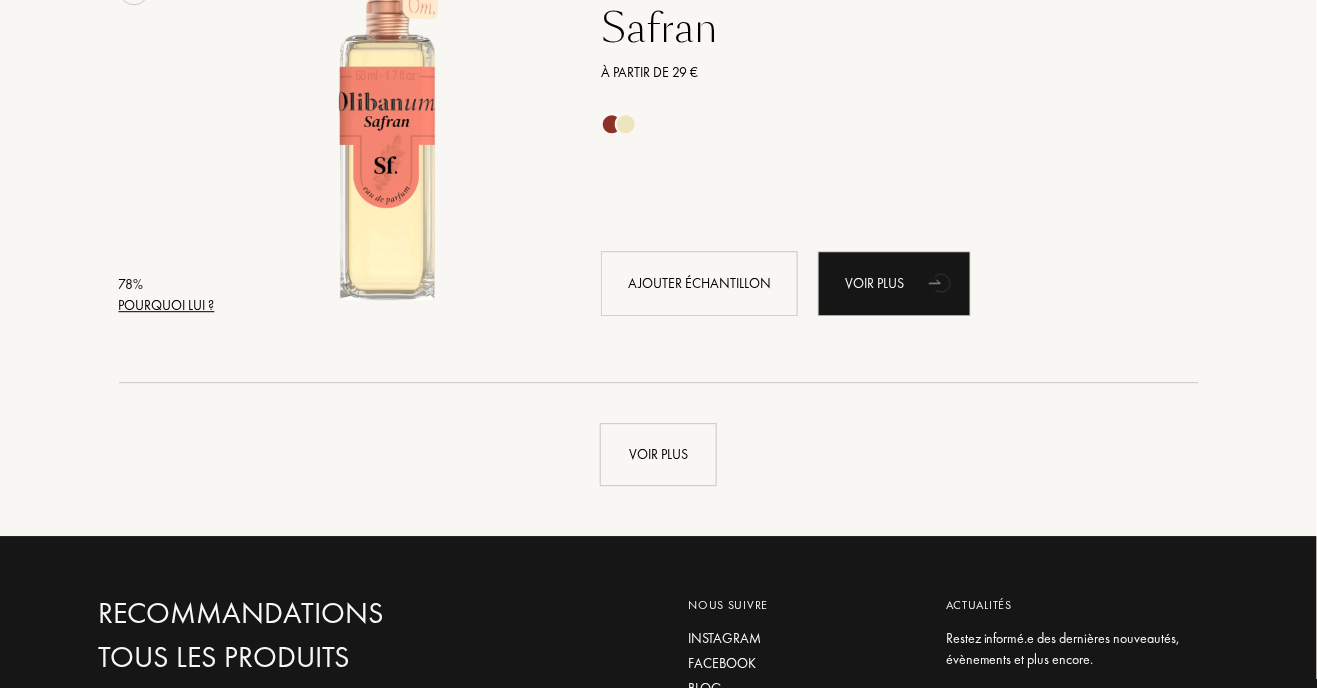 scroll, scrollTop: 9501, scrollLeft: 0, axis: vertical 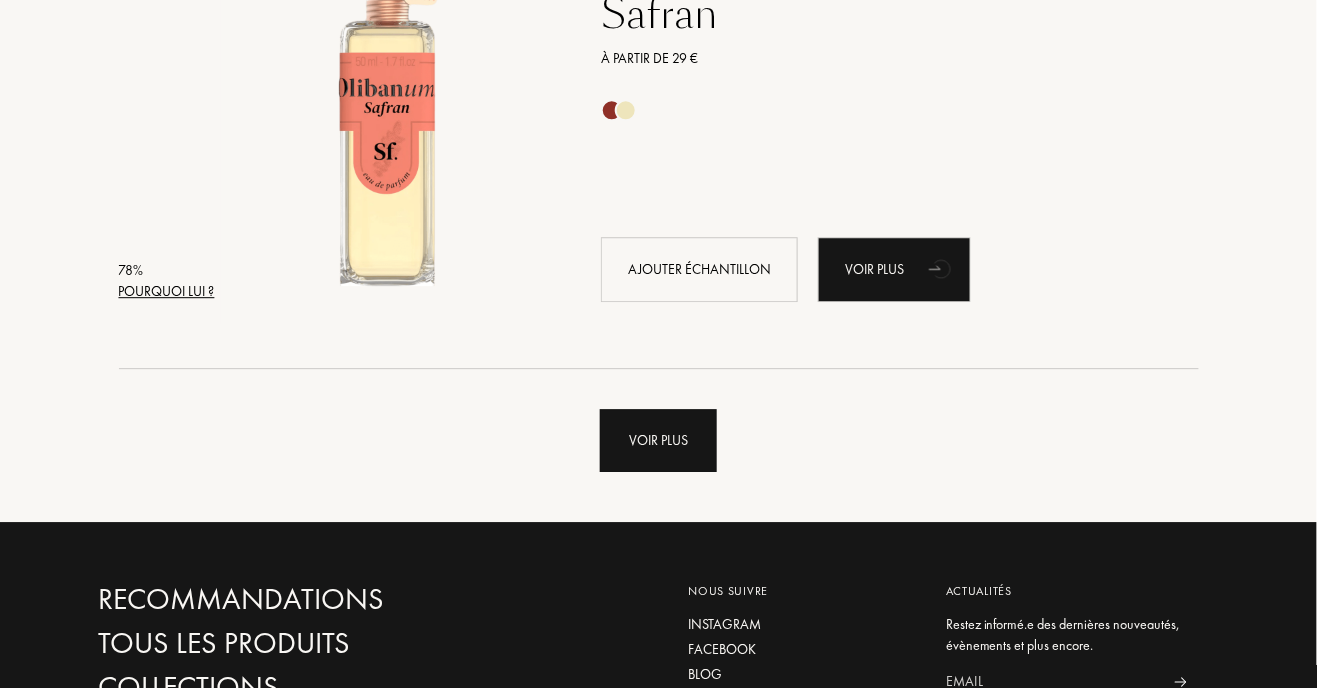 click on "Voir plus" at bounding box center (658, 440) 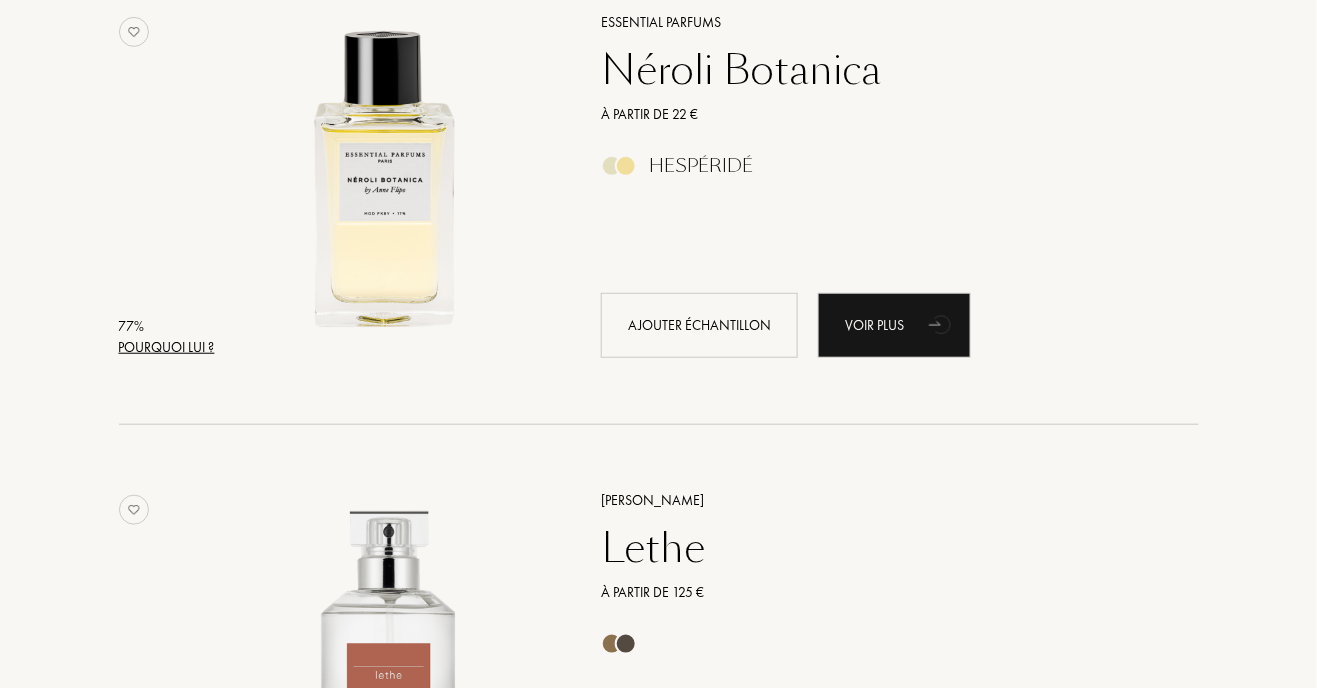scroll, scrollTop: 10402, scrollLeft: 0, axis: vertical 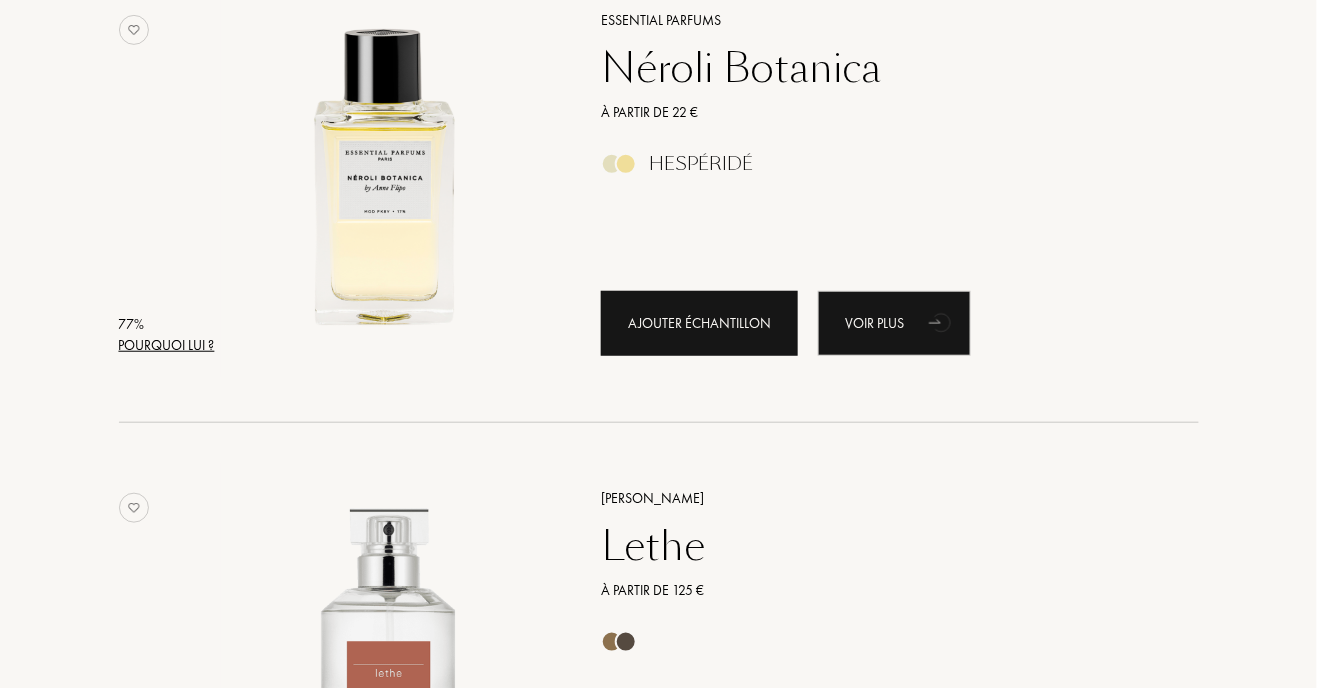 click on "Ajouter échantillon" at bounding box center (699, 323) 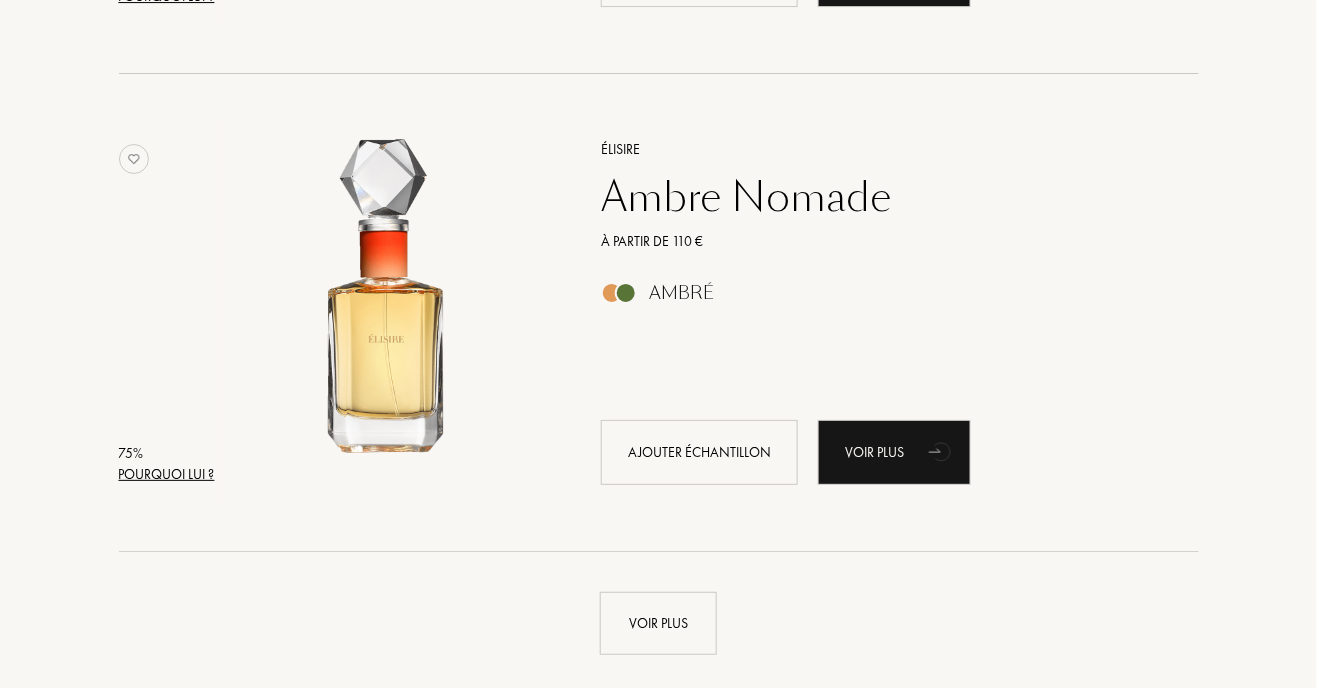 scroll, scrollTop: 14107, scrollLeft: 0, axis: vertical 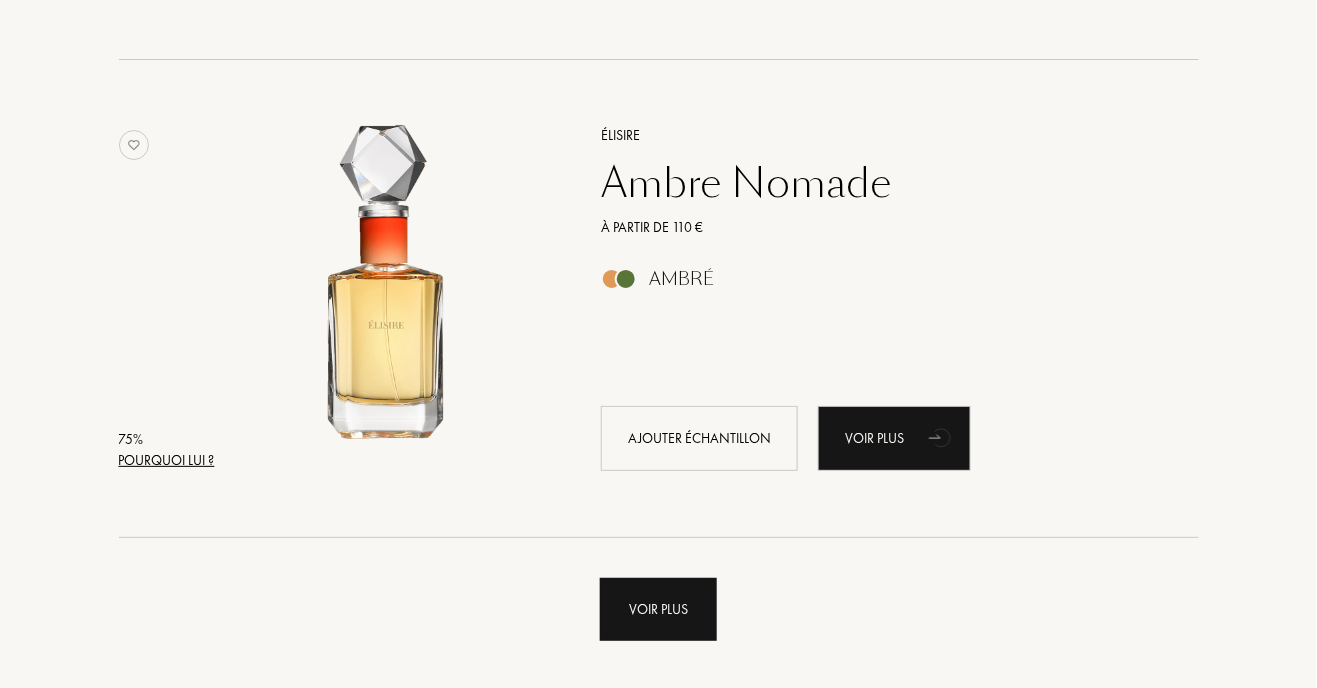 click on "Voir plus" at bounding box center (658, 609) 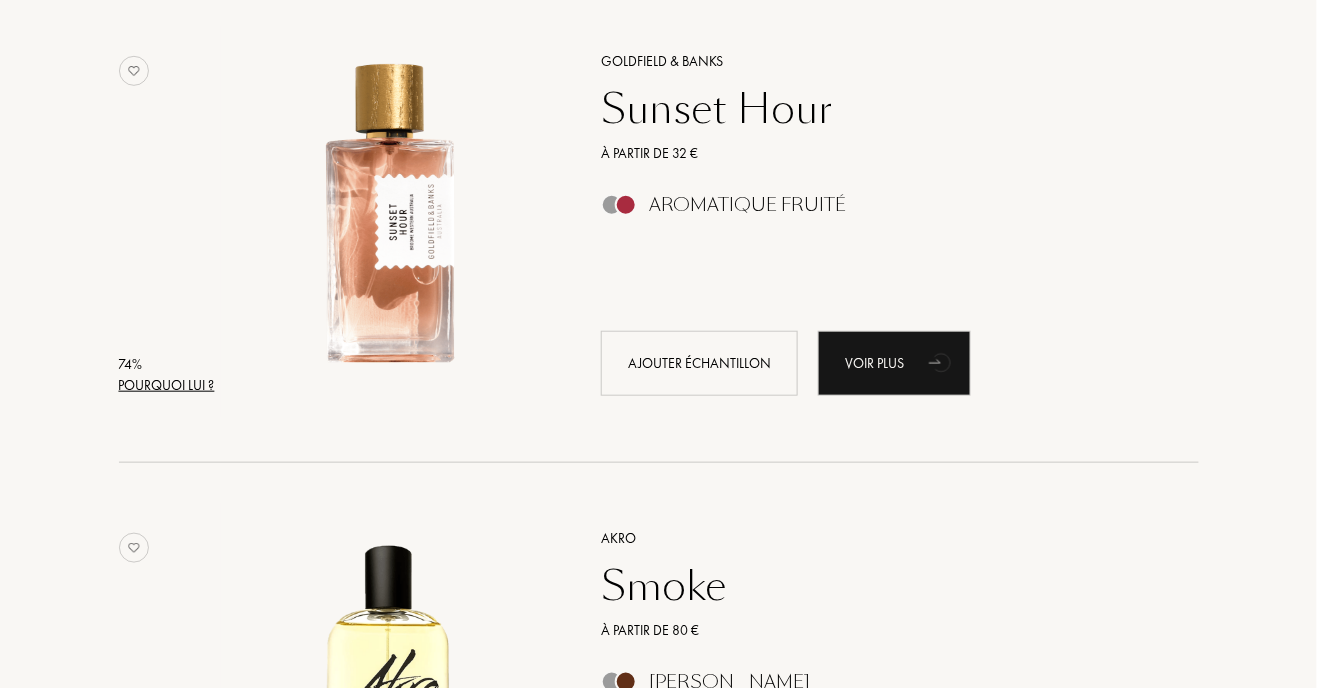 scroll, scrollTop: 16569, scrollLeft: 0, axis: vertical 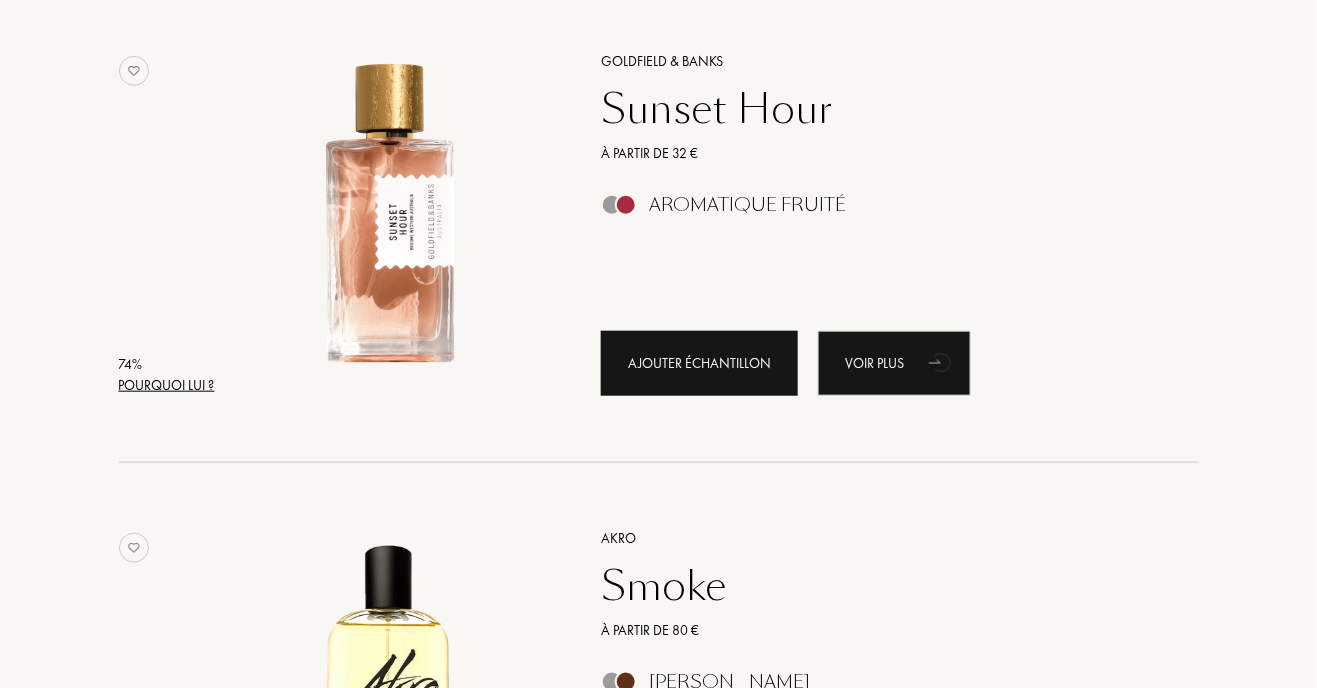 click on "Ajouter échantillon" at bounding box center (699, 363) 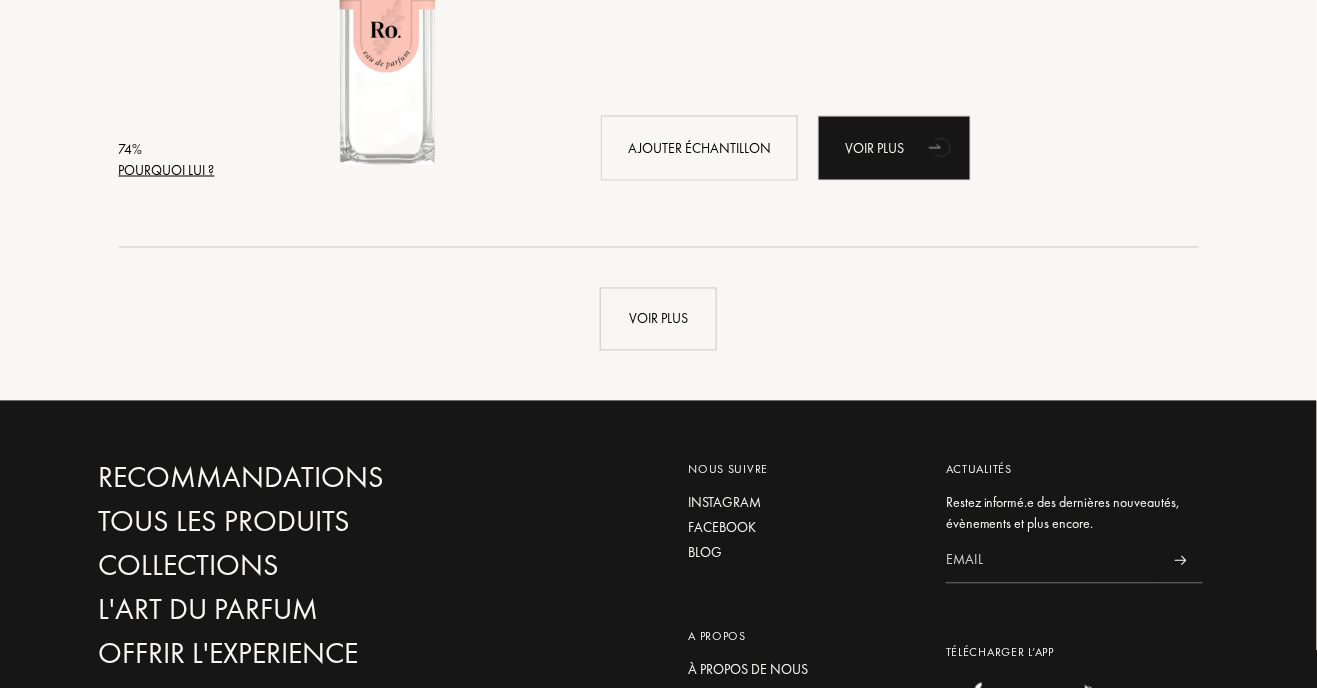 scroll, scrollTop: 19173, scrollLeft: 0, axis: vertical 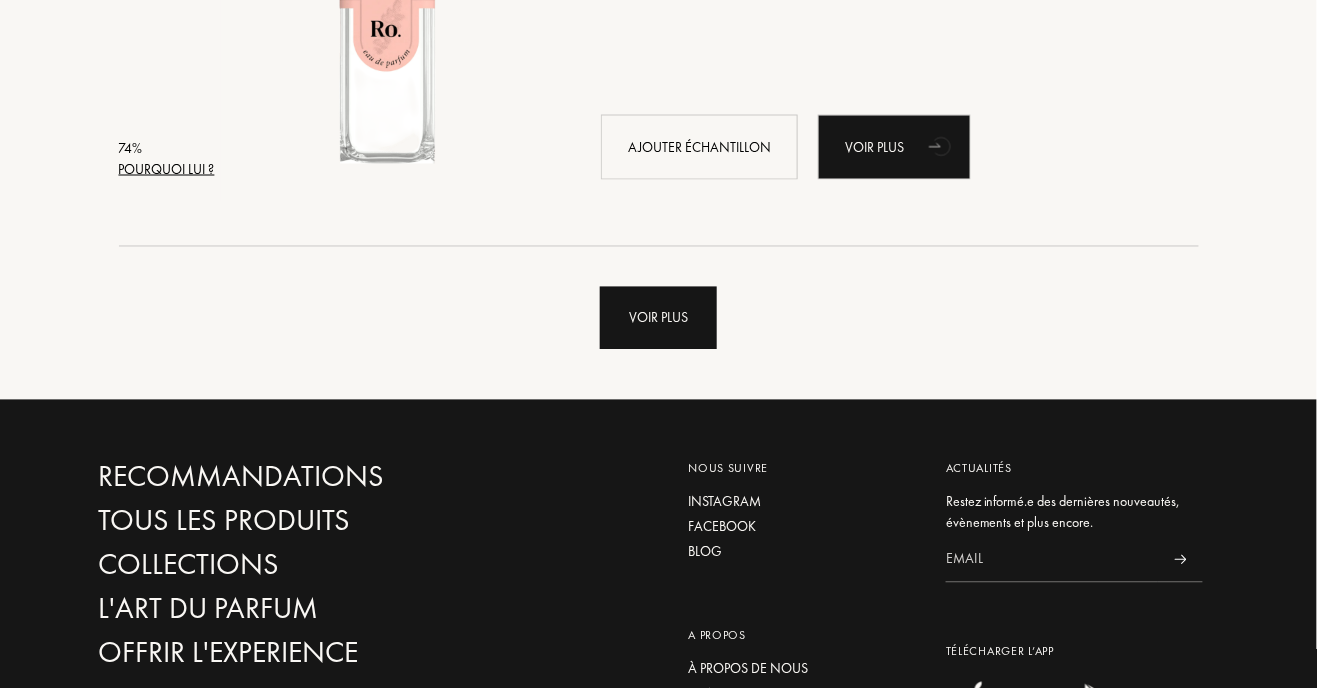 click on "Voir plus" at bounding box center (658, 318) 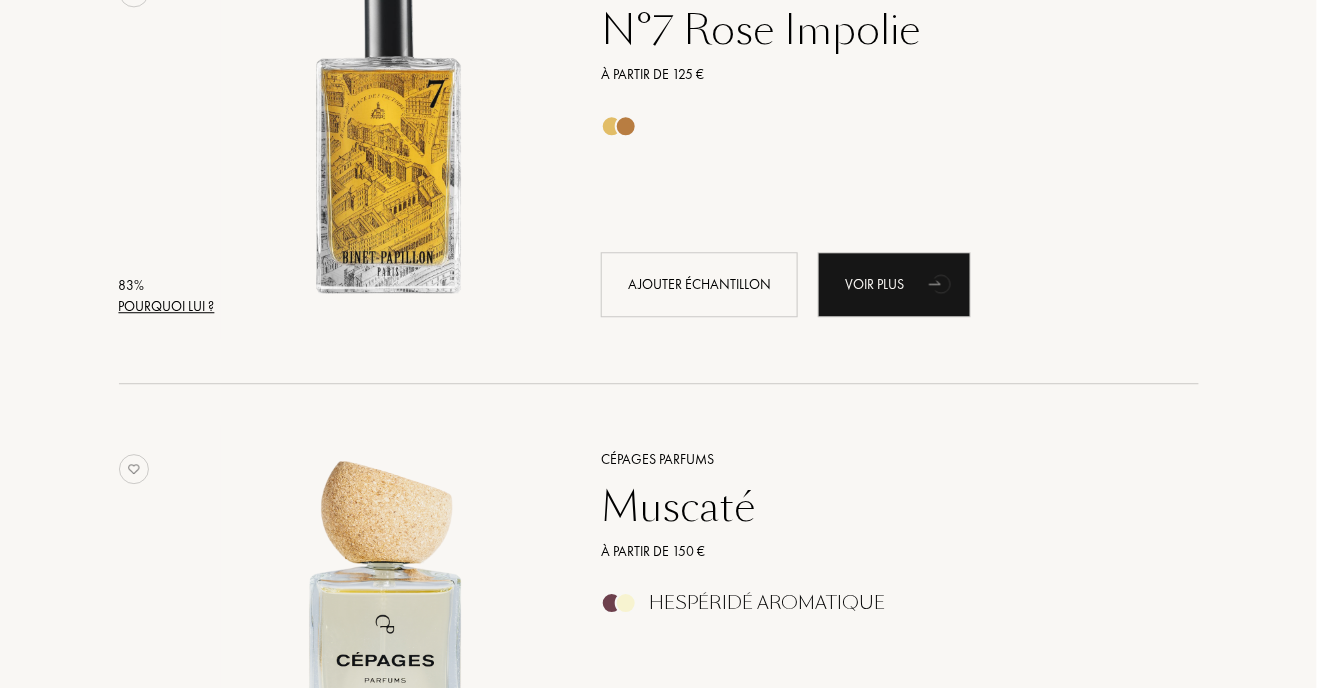 scroll, scrollTop: 0, scrollLeft: 0, axis: both 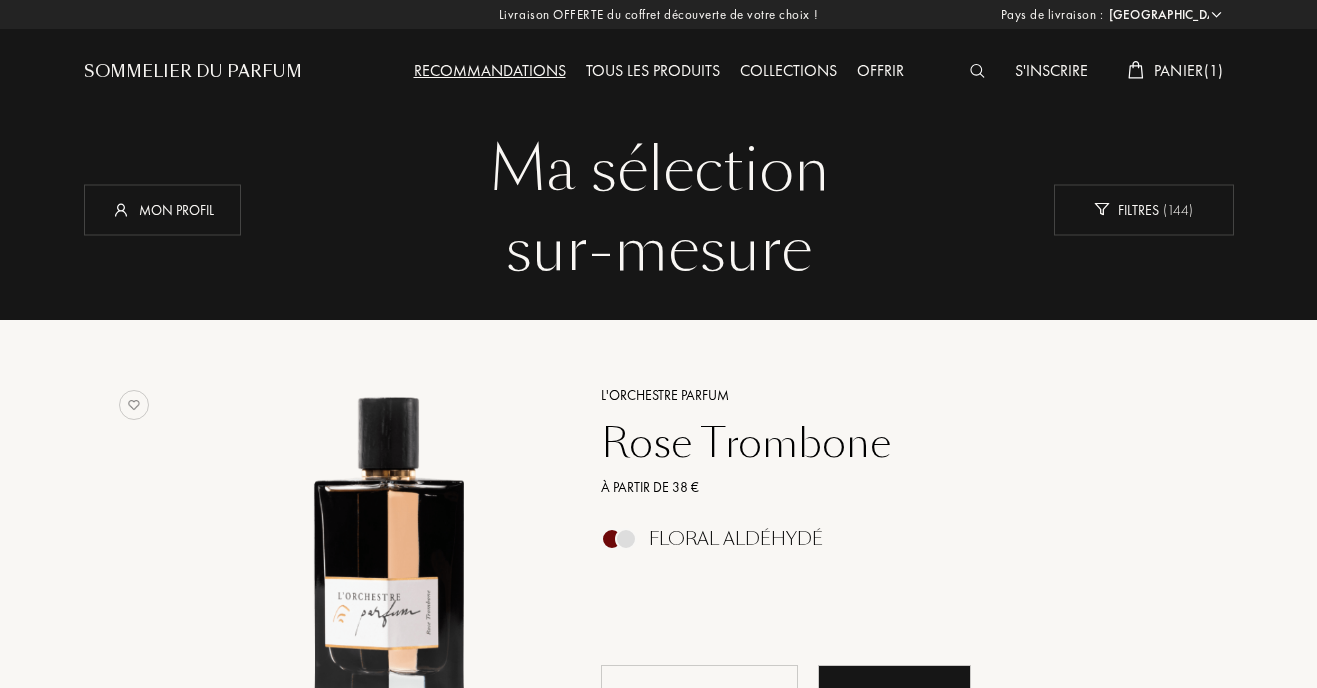 select on "FR" 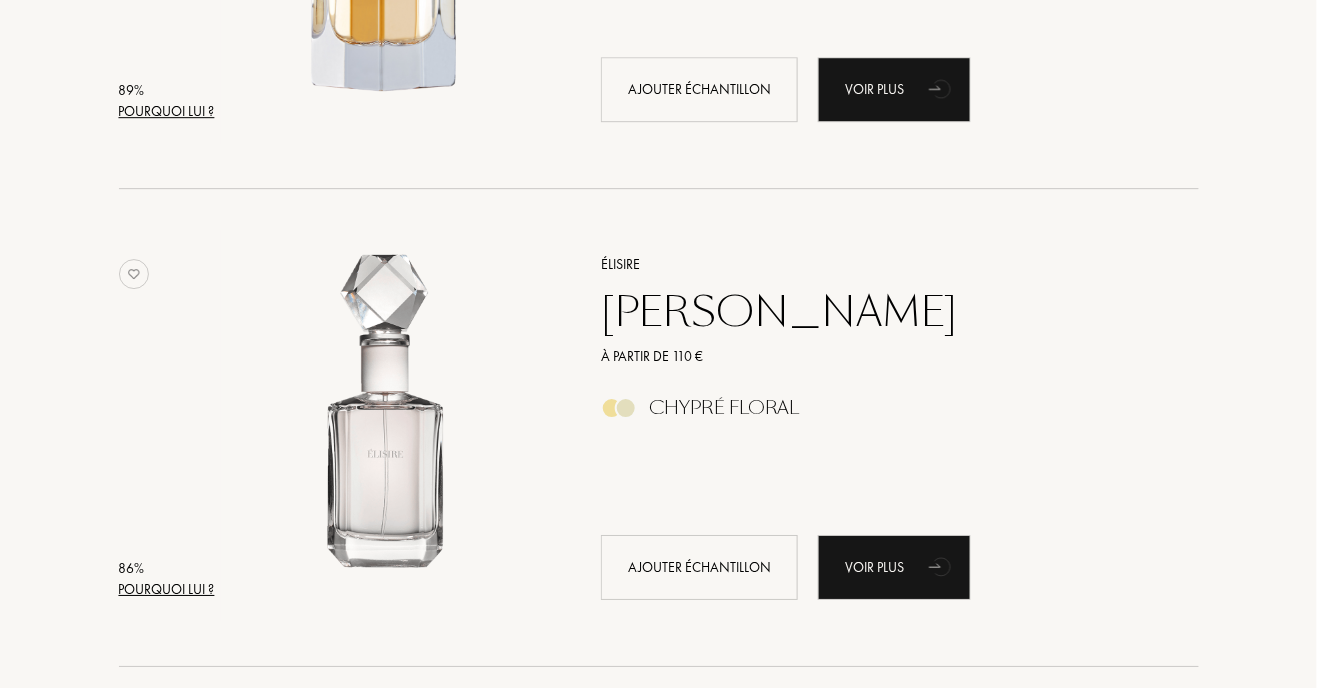 scroll, scrollTop: 1568, scrollLeft: 0, axis: vertical 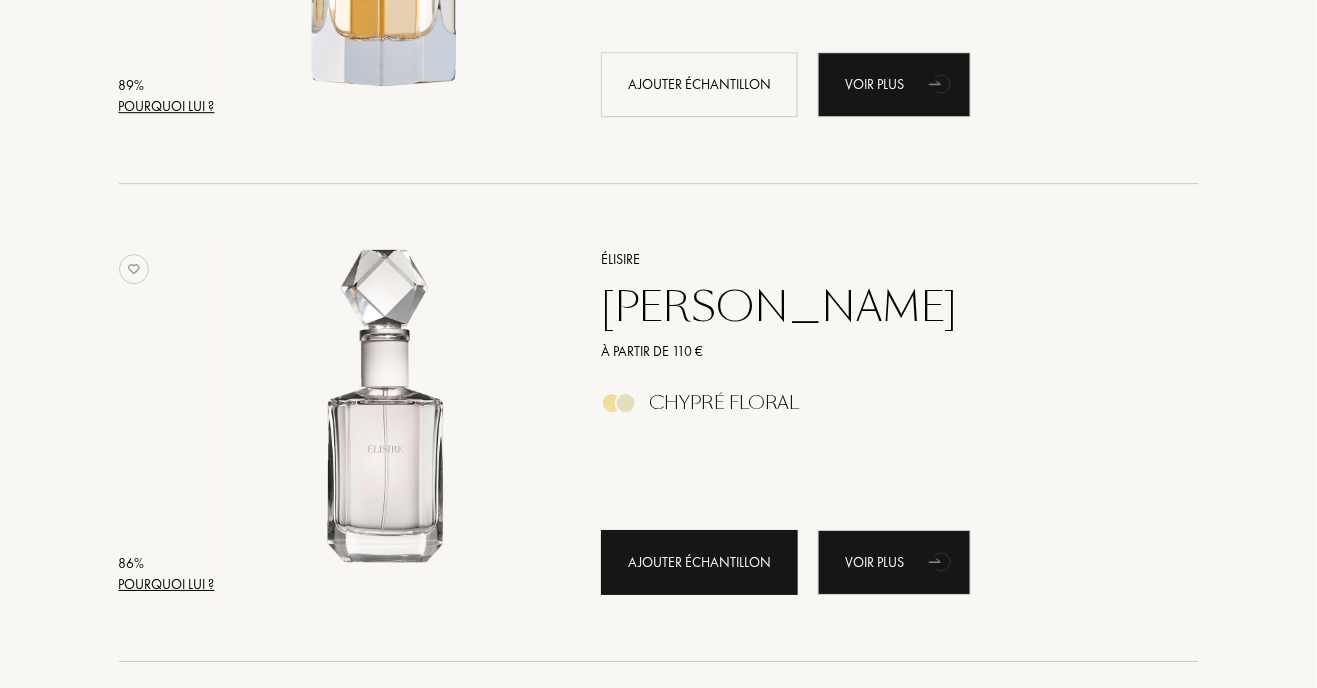 click on "Ajouter échantillon" at bounding box center [699, 562] 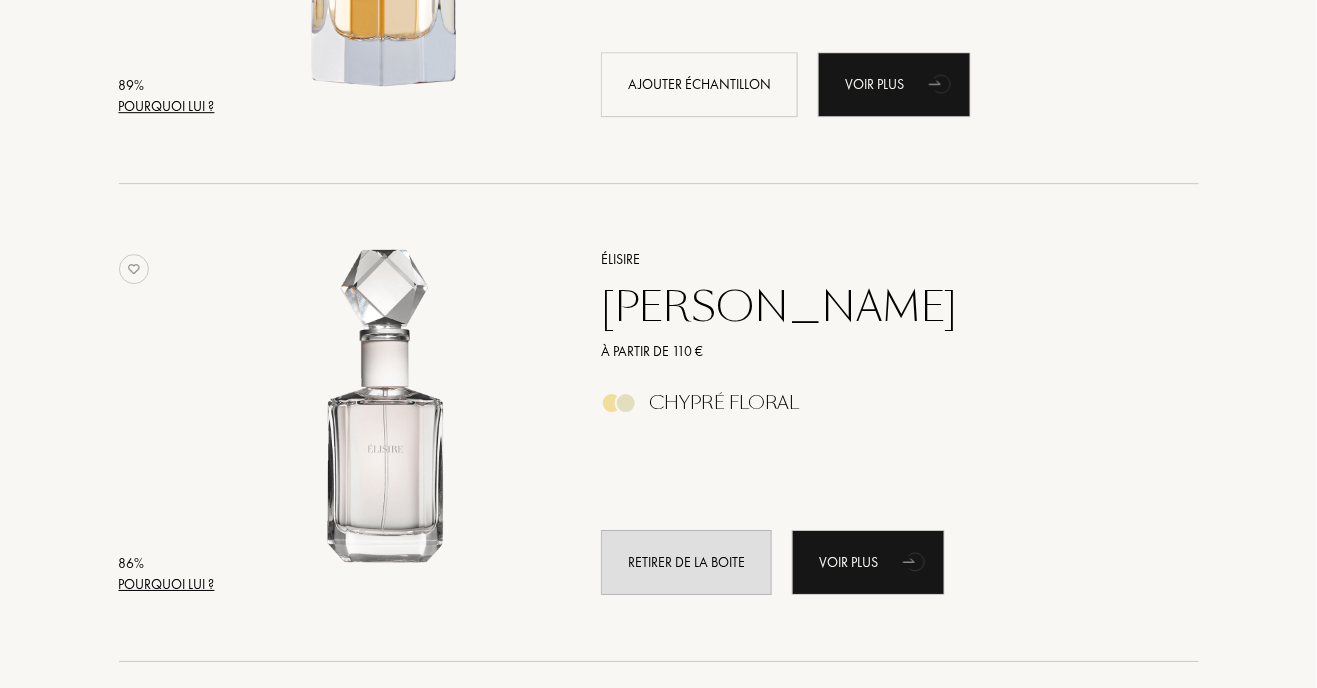 click on "Pourquoi lui ?" at bounding box center (167, 584) 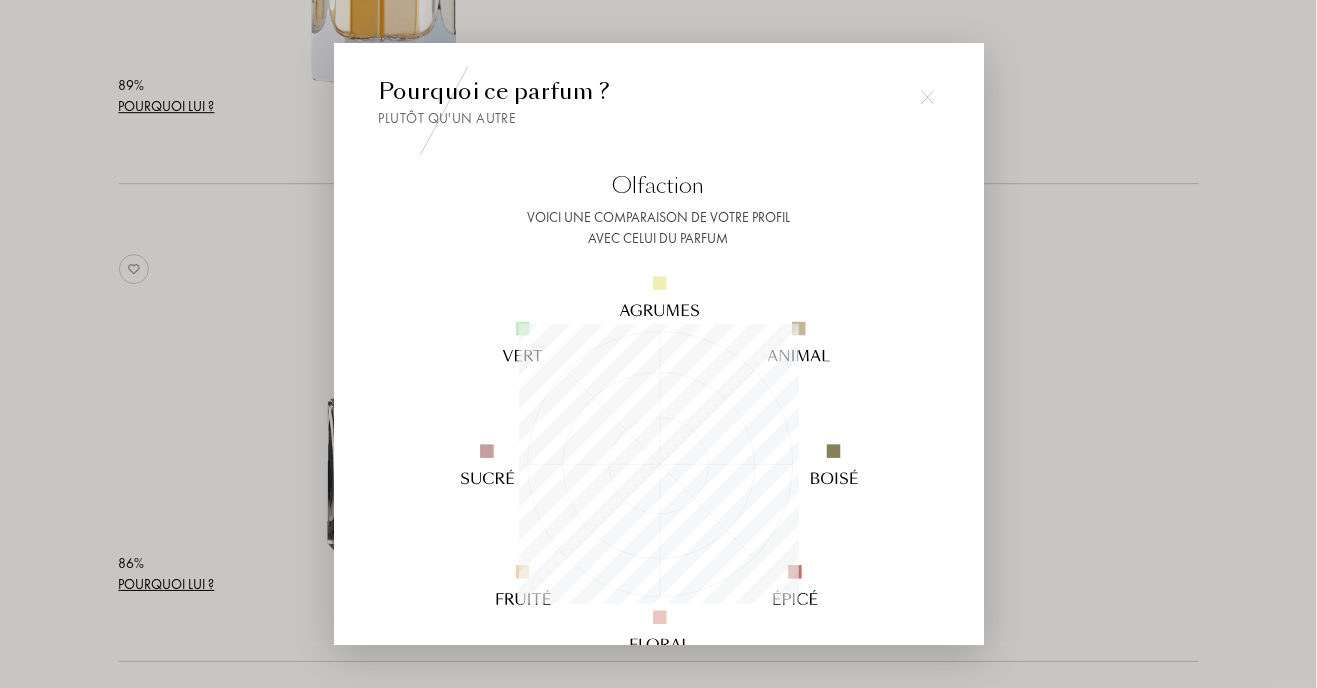 scroll, scrollTop: 999720, scrollLeft: 999720, axis: both 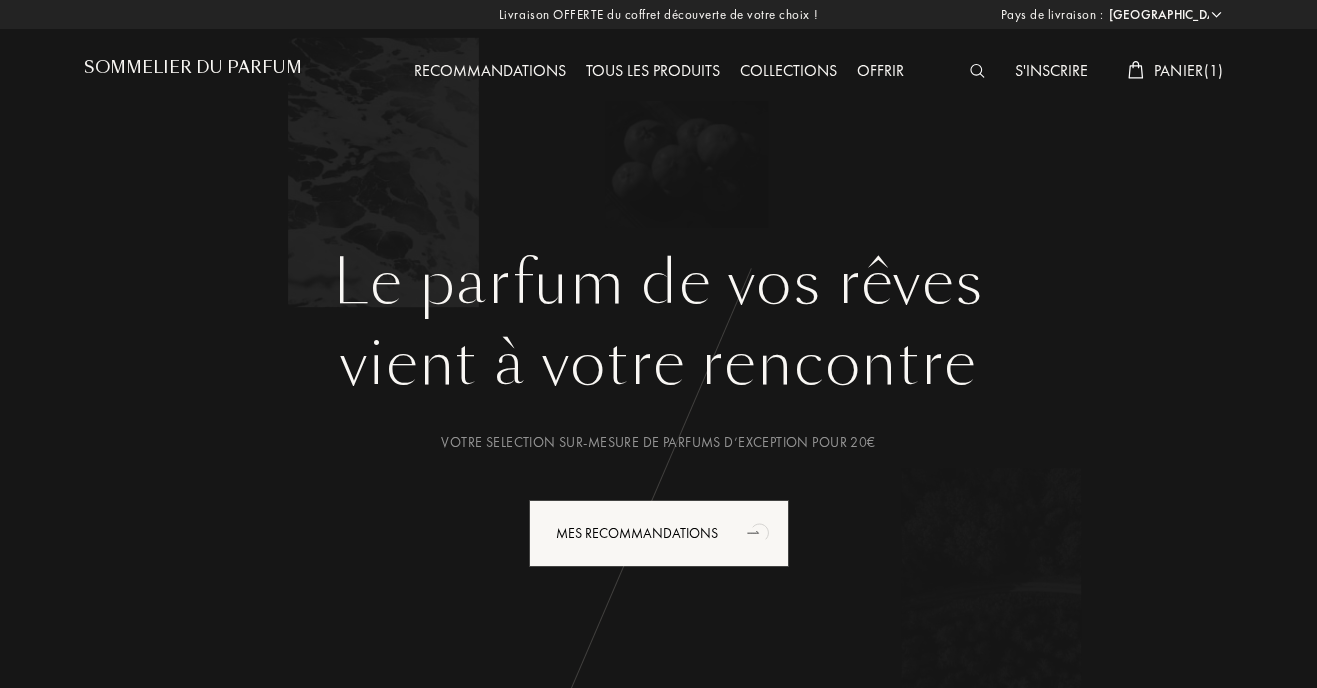 select on "FR" 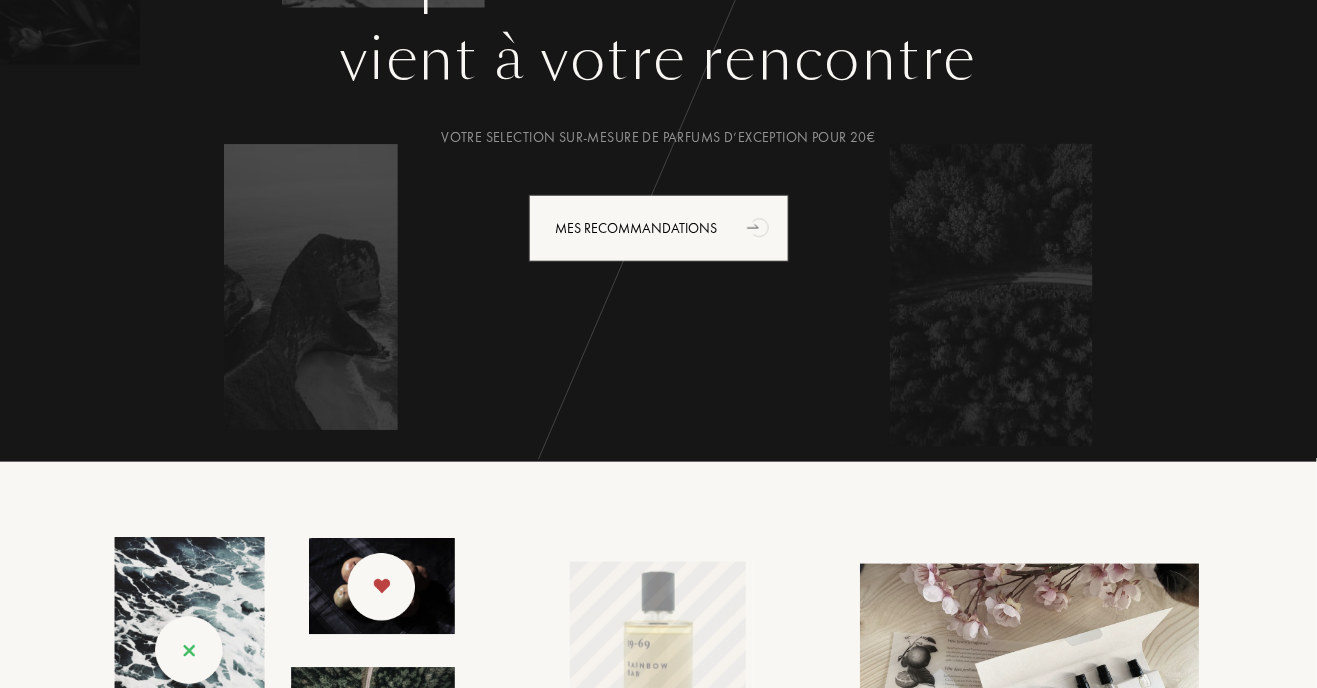 scroll, scrollTop: 0, scrollLeft: 0, axis: both 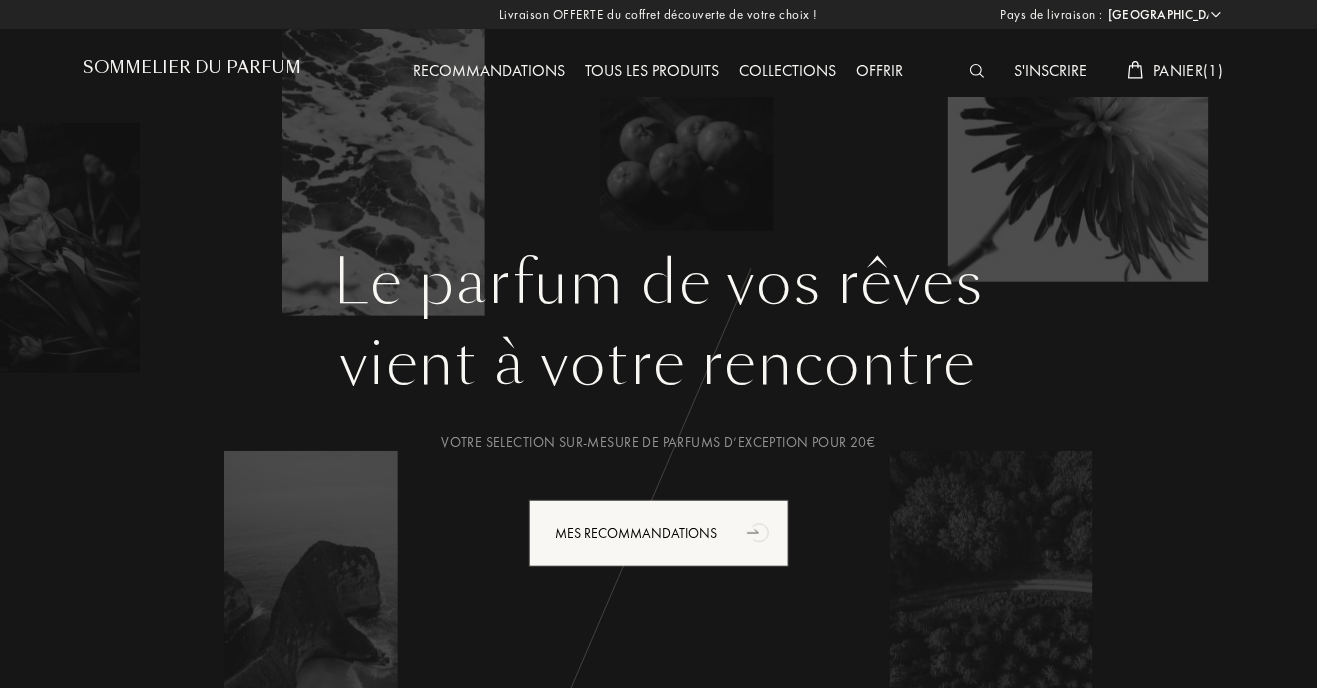 click on "Panier  ( 1 )" at bounding box center (1189, 70) 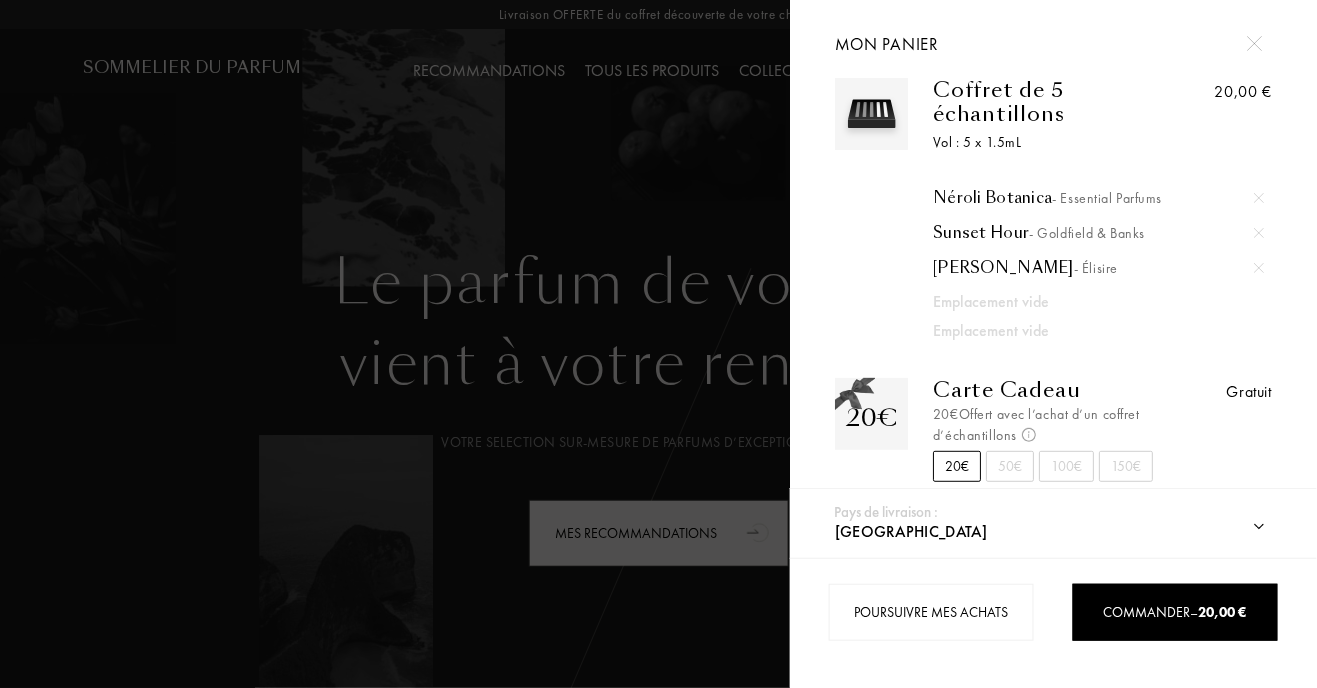 scroll, scrollTop: 36, scrollLeft: 0, axis: vertical 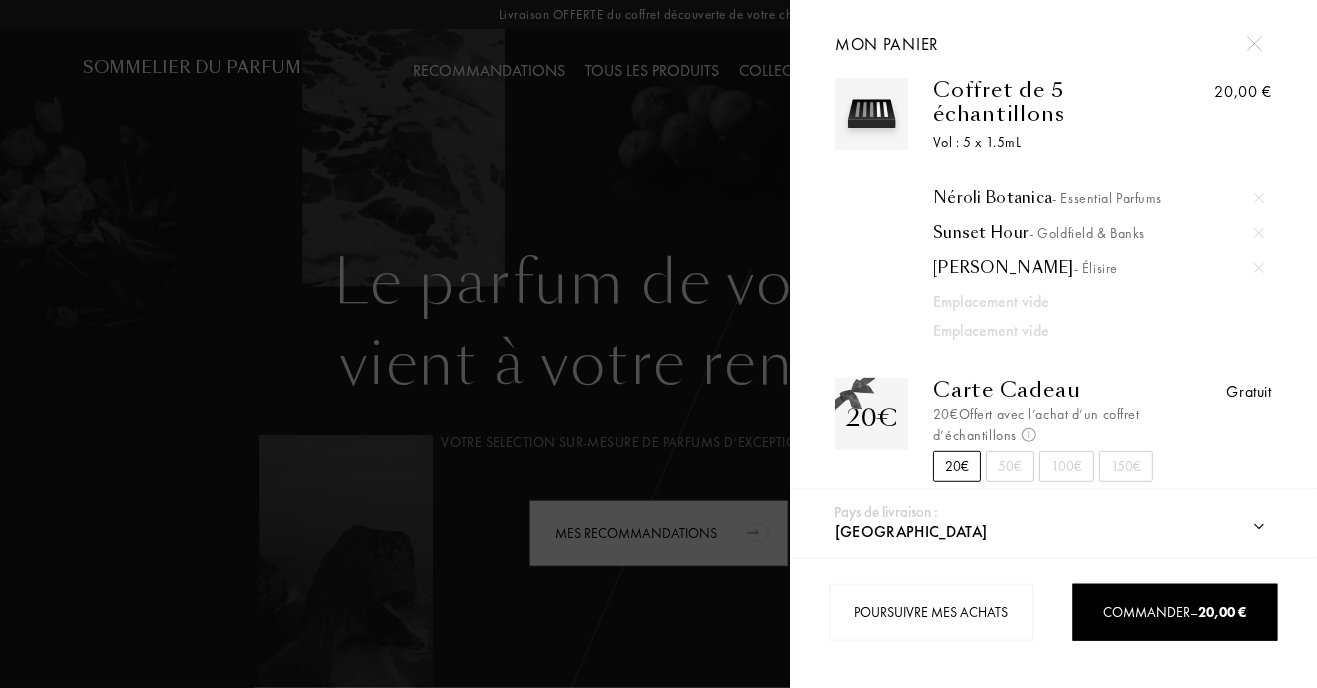 click at bounding box center (1254, 43) 